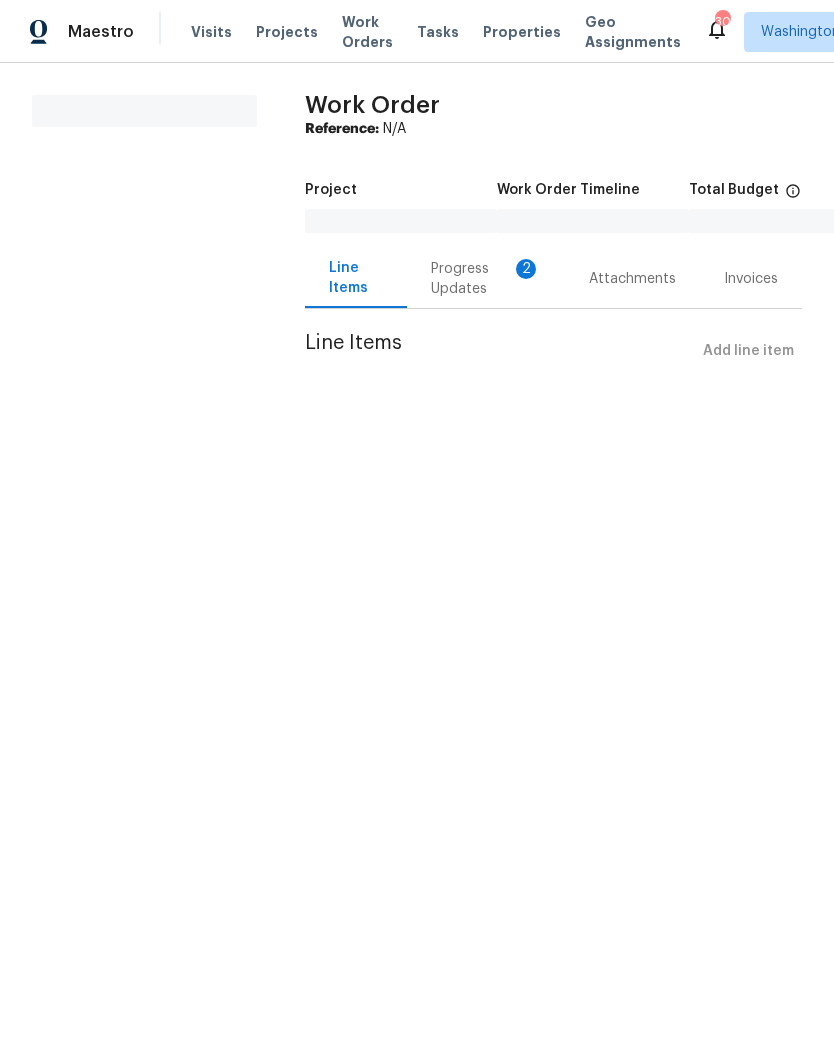 scroll, scrollTop: 0, scrollLeft: 0, axis: both 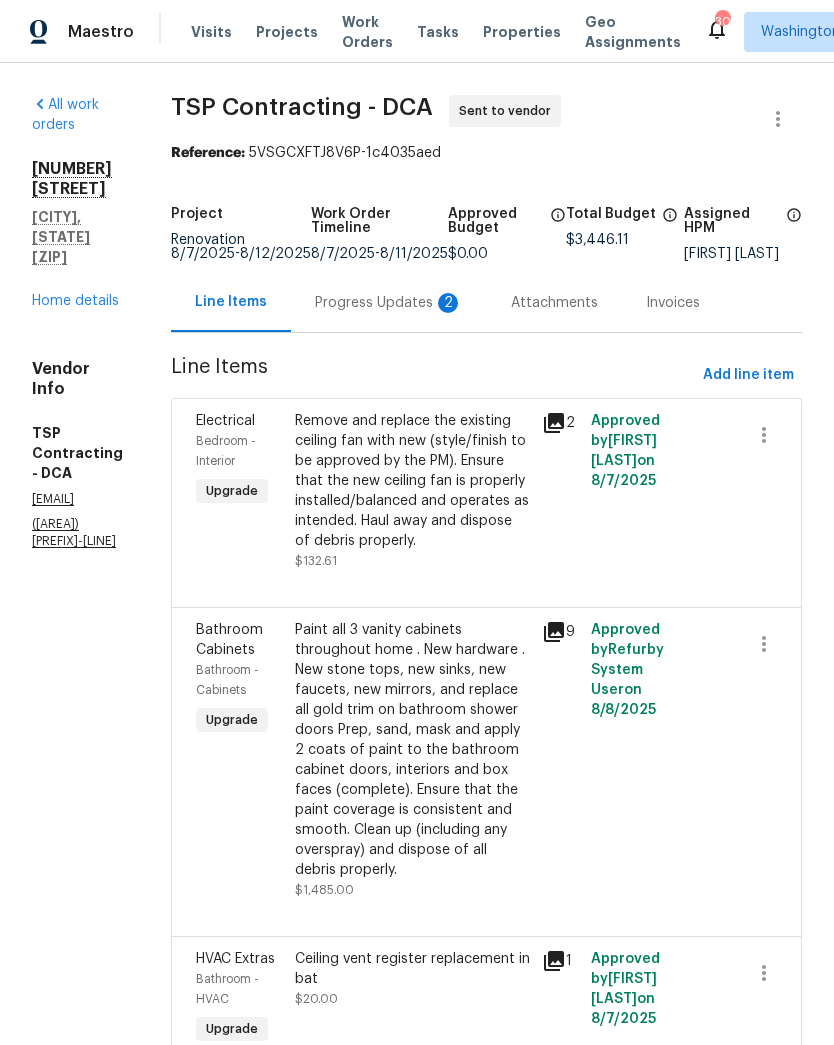 click on "Progress Updates 2" at bounding box center (389, 303) 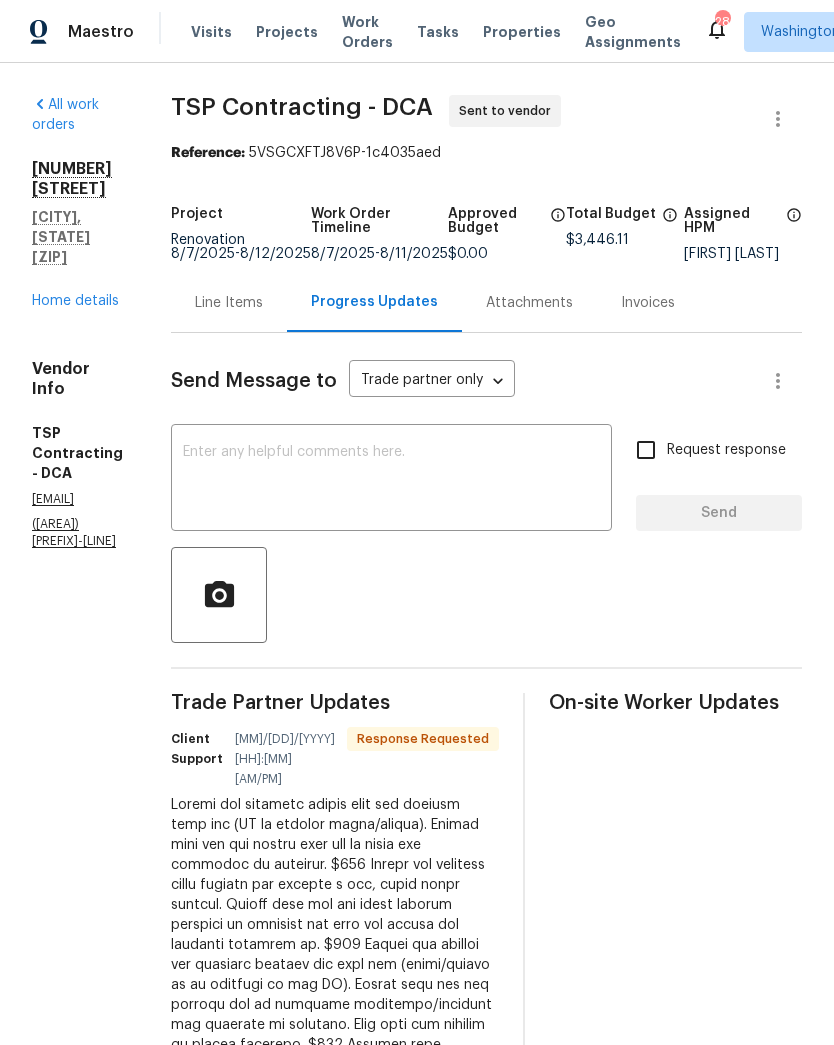 scroll, scrollTop: 0, scrollLeft: 0, axis: both 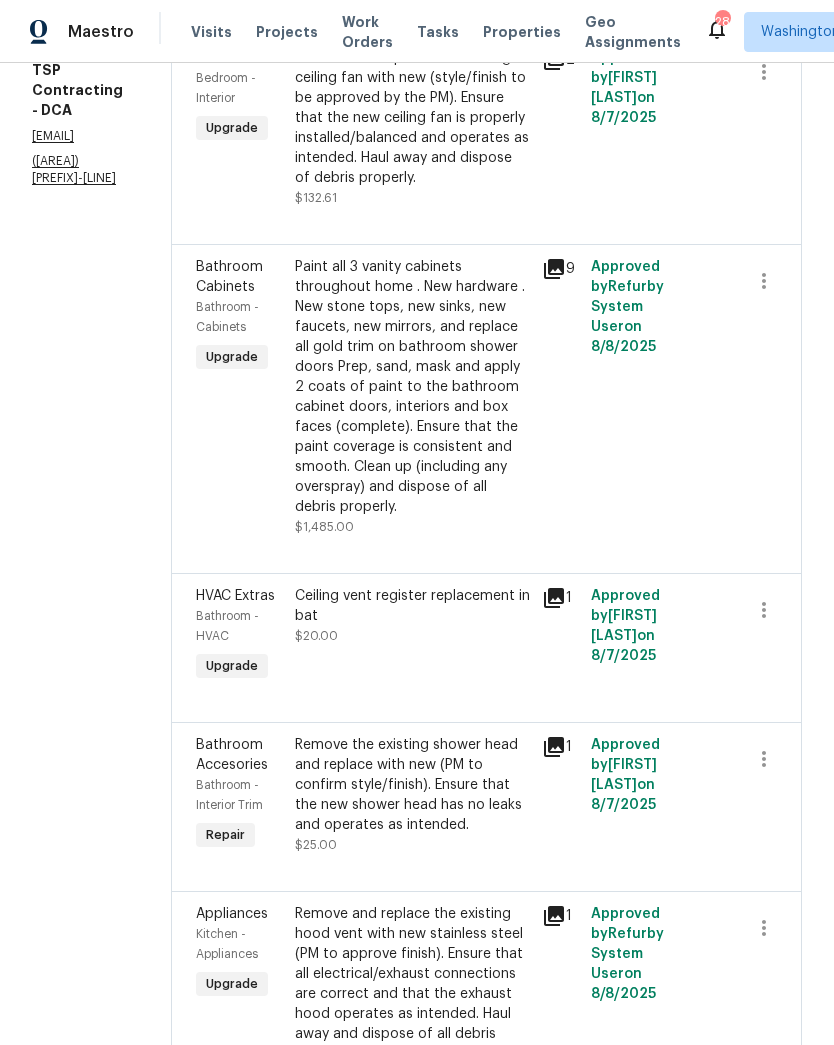 click on "Remove the existing shower head and replace with new (PM to confirm style/finish). Ensure that the new shower head has no leaks and operates as intended." at bounding box center (412, 785) 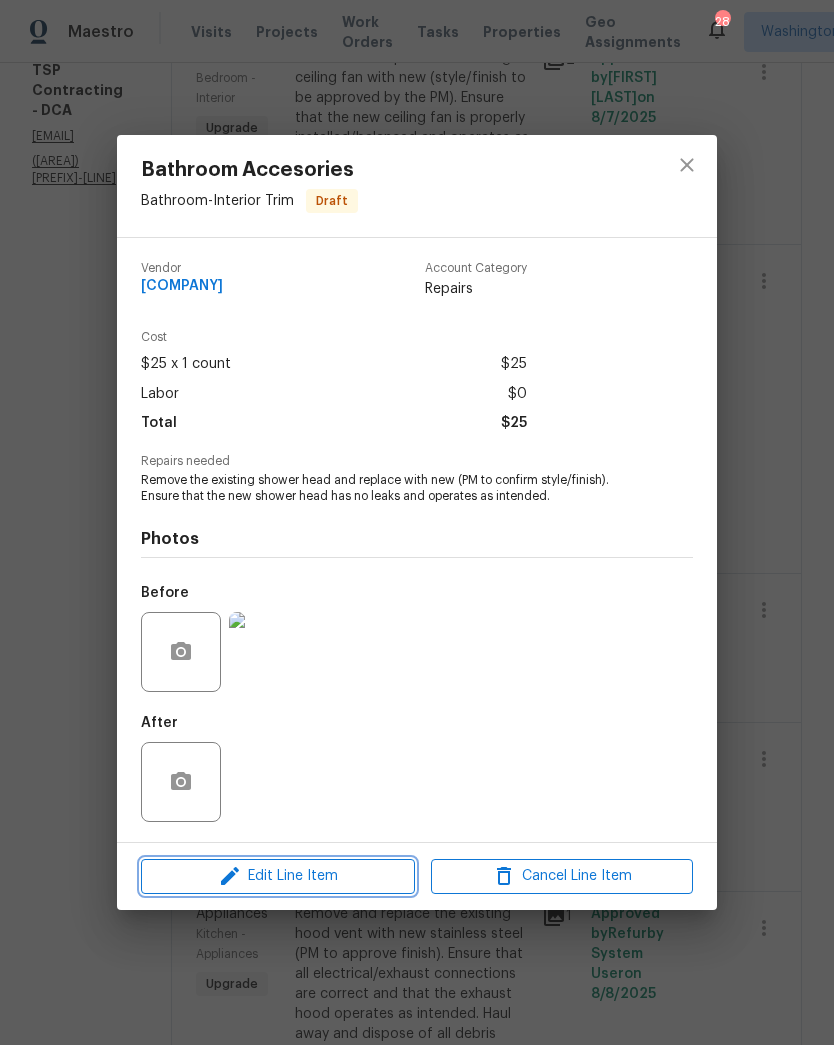 click on "Edit Line Item" at bounding box center (278, 876) 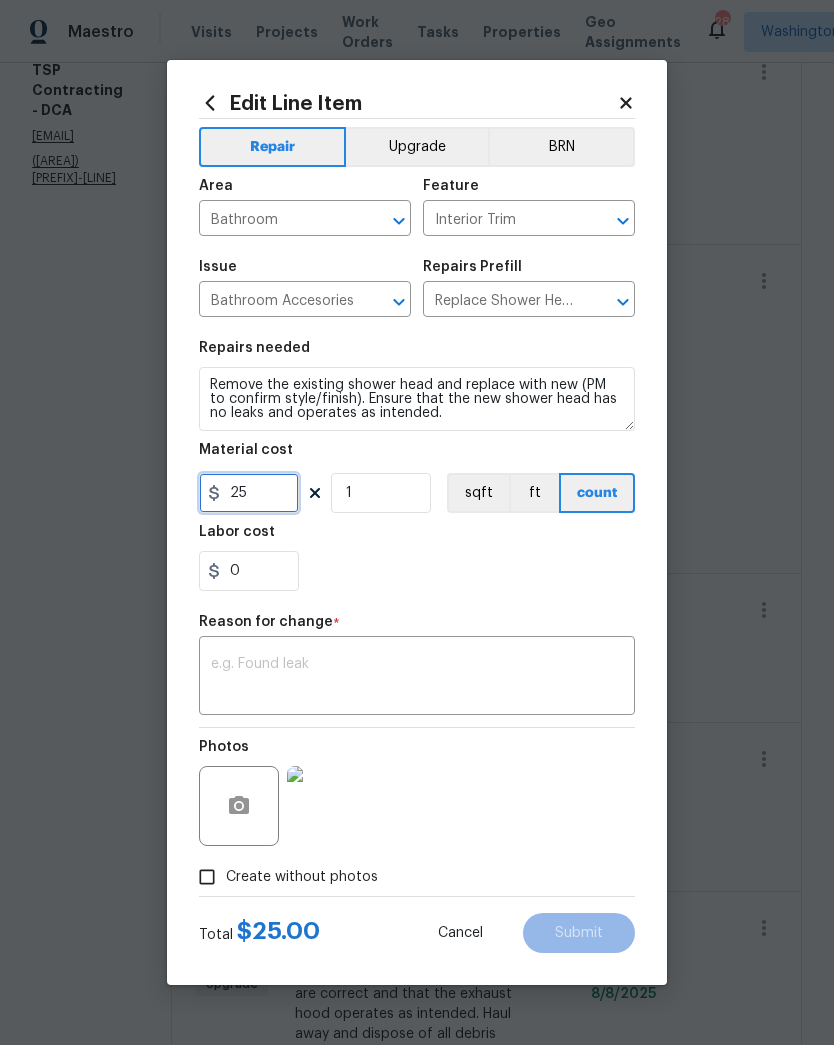 click on "25" at bounding box center (249, 493) 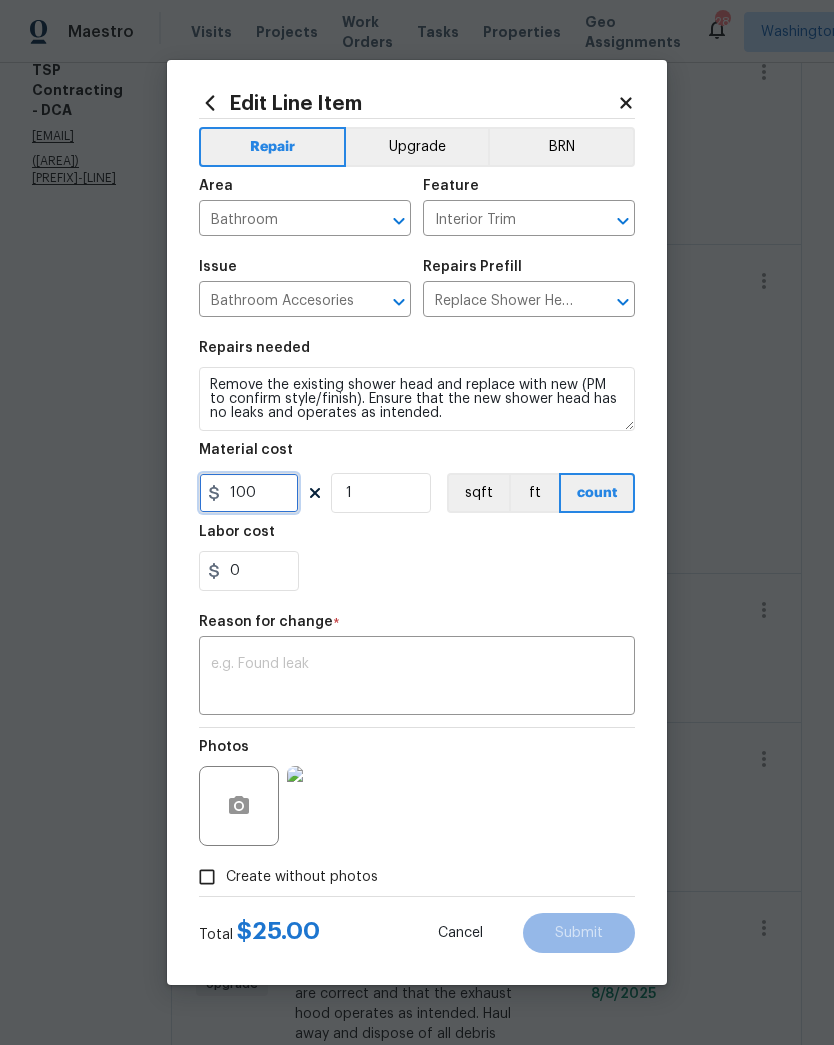 type on "100" 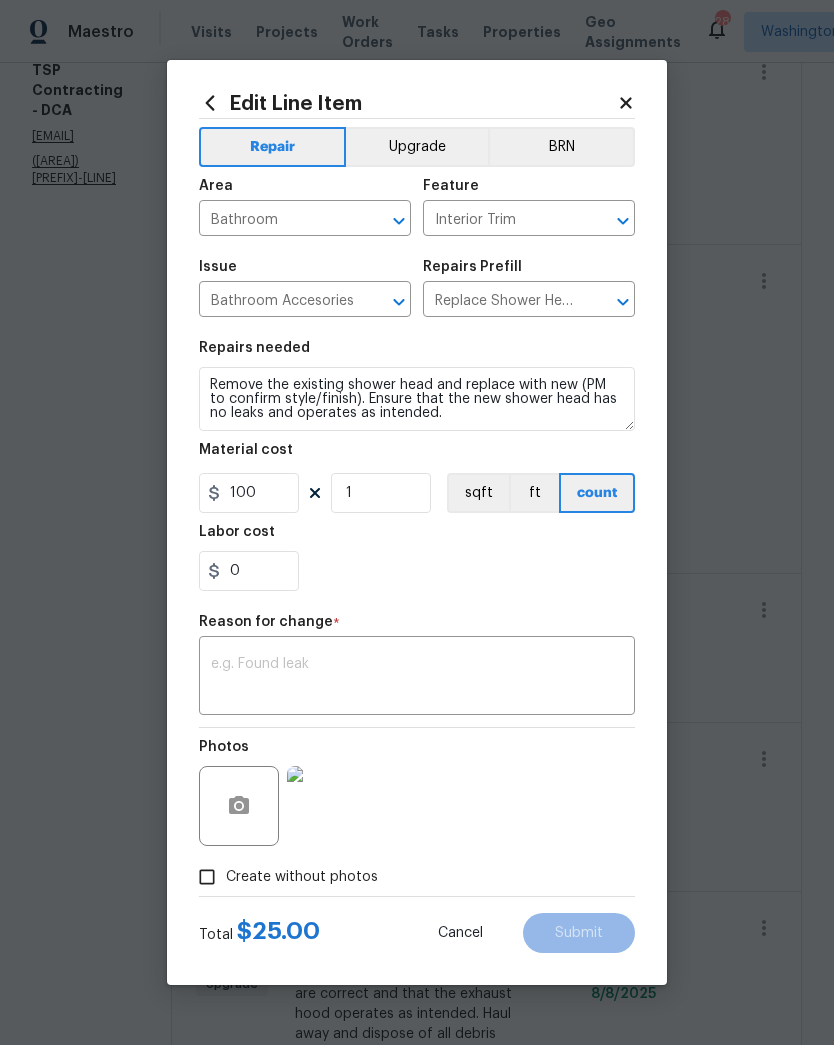 click on "0" at bounding box center [417, 571] 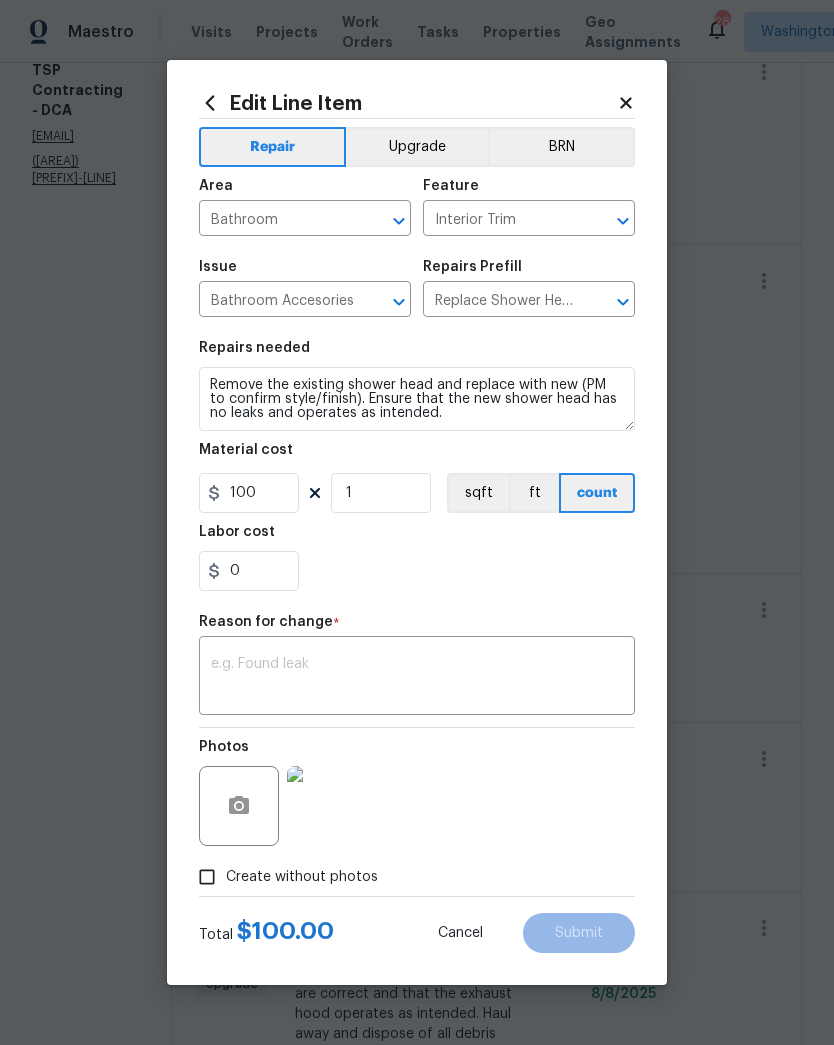 click at bounding box center (417, 678) 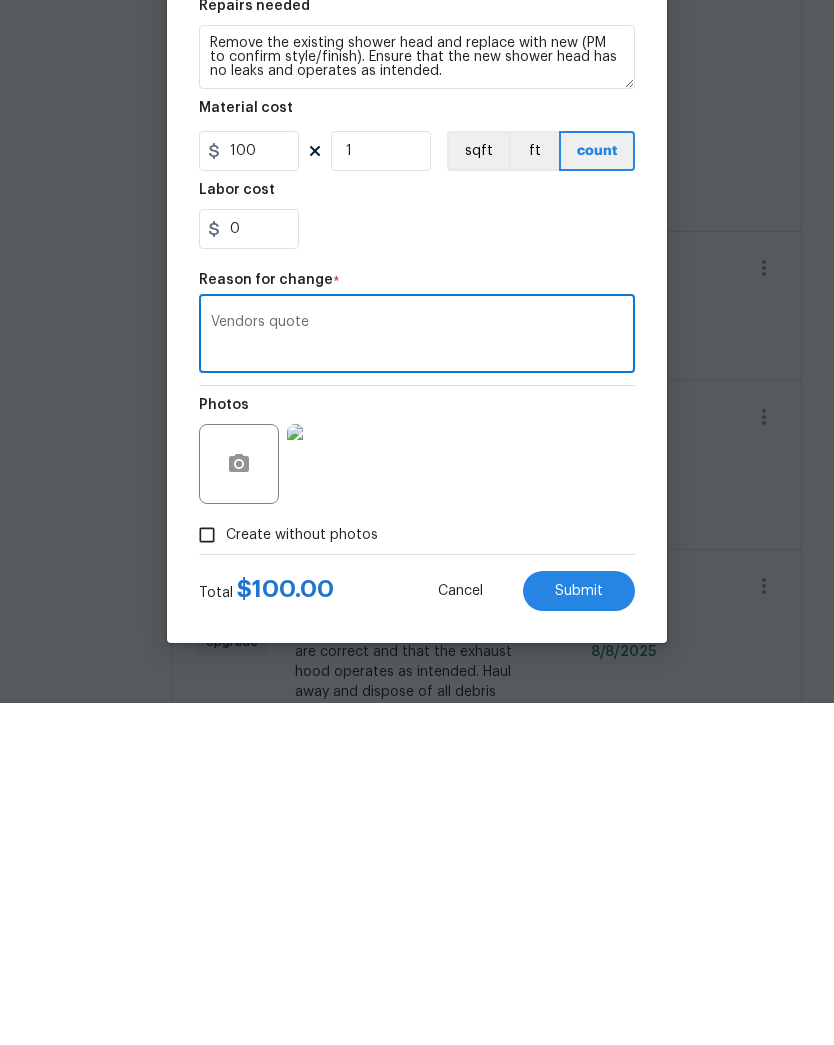 type on "Vendors quote" 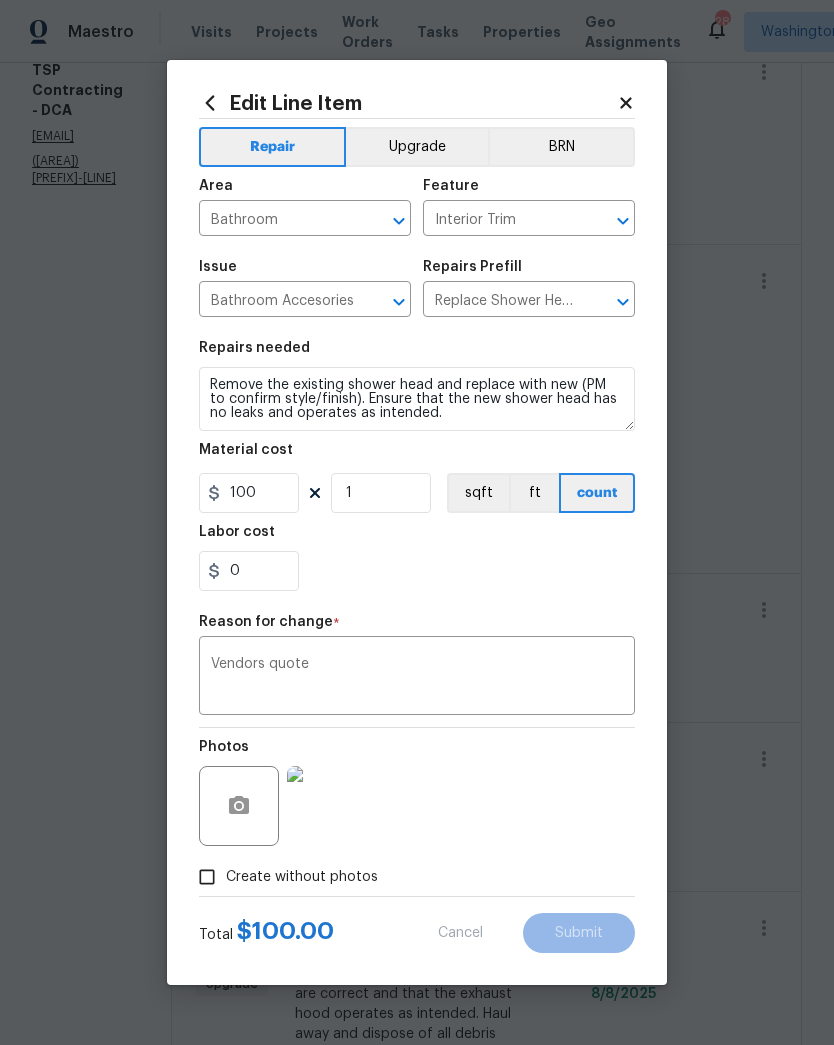 type on "25" 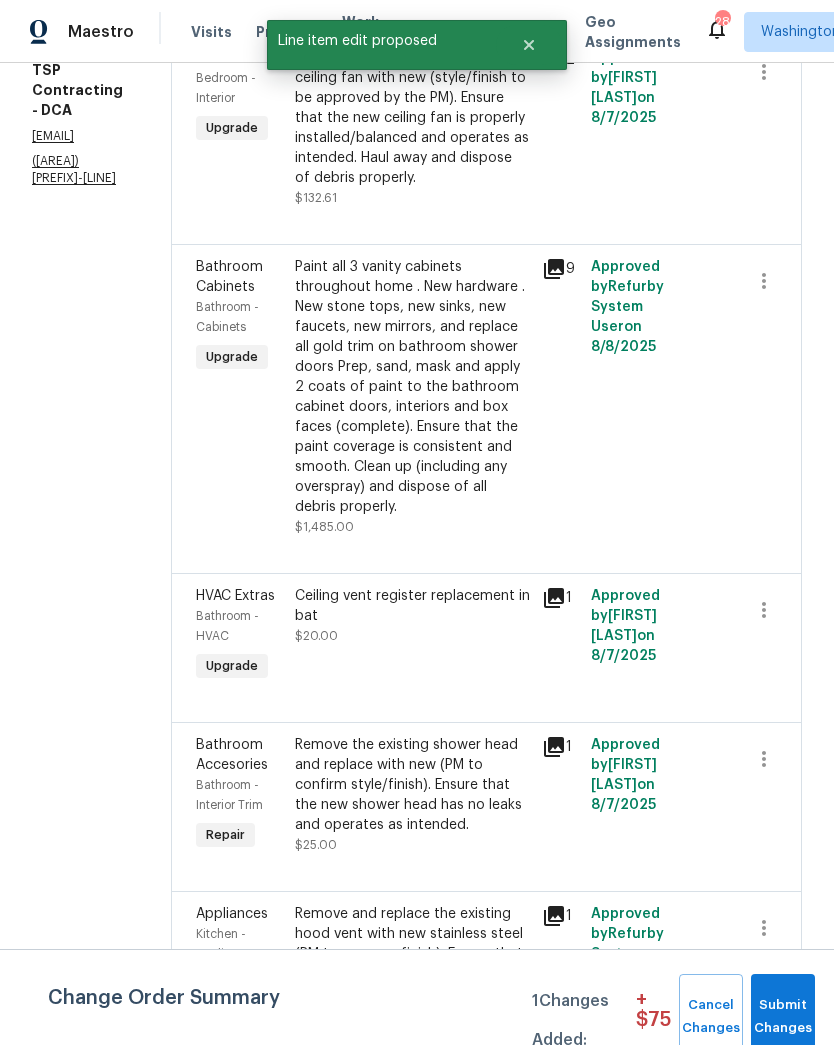 scroll, scrollTop: 0, scrollLeft: 0, axis: both 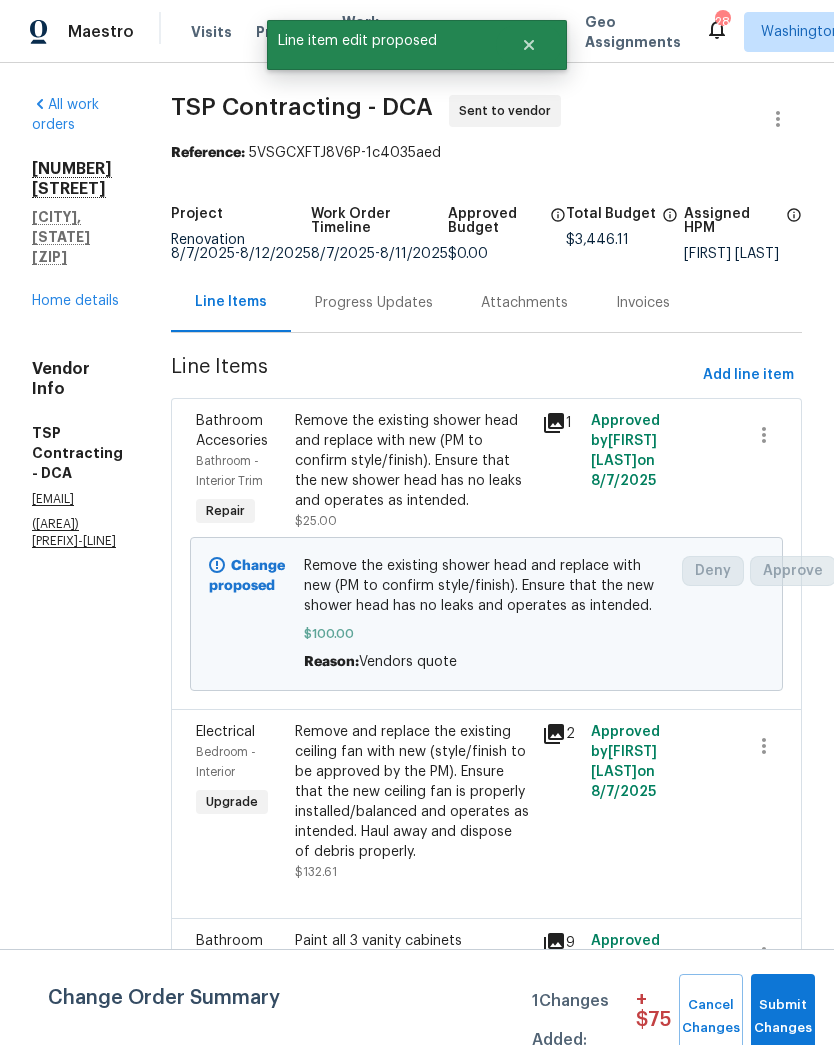 click on "Progress Updates" at bounding box center (374, 302) 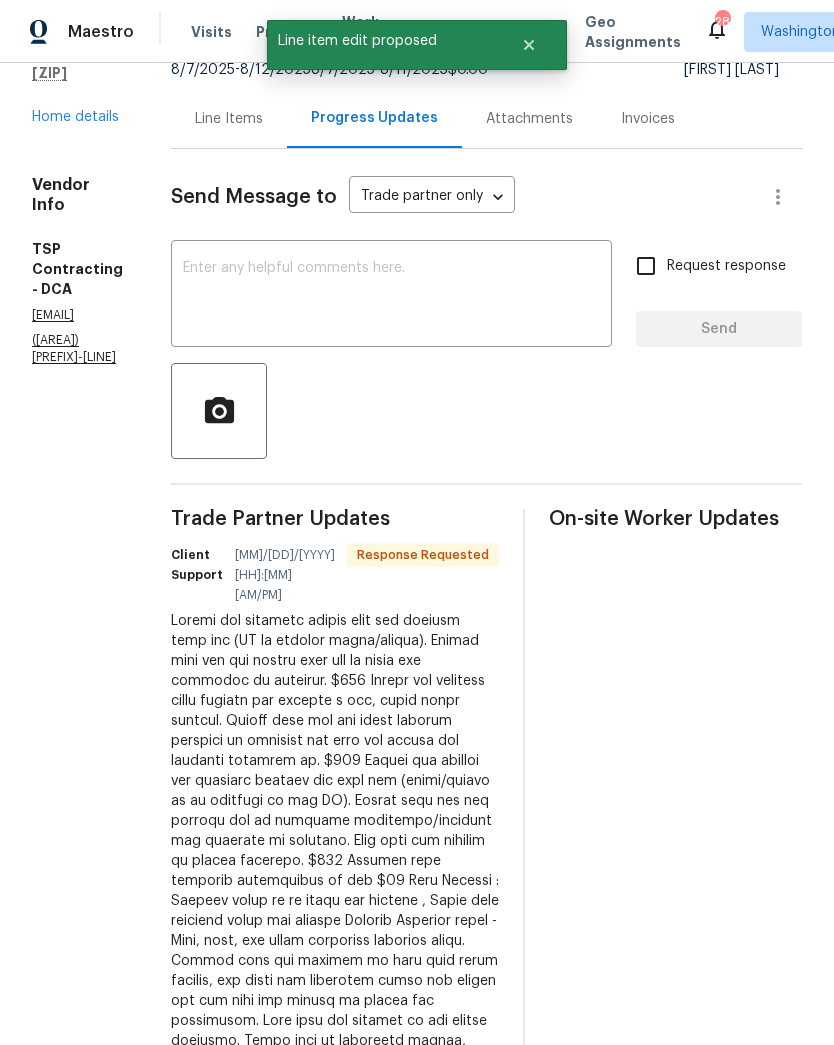scroll, scrollTop: 185, scrollLeft: 0, axis: vertical 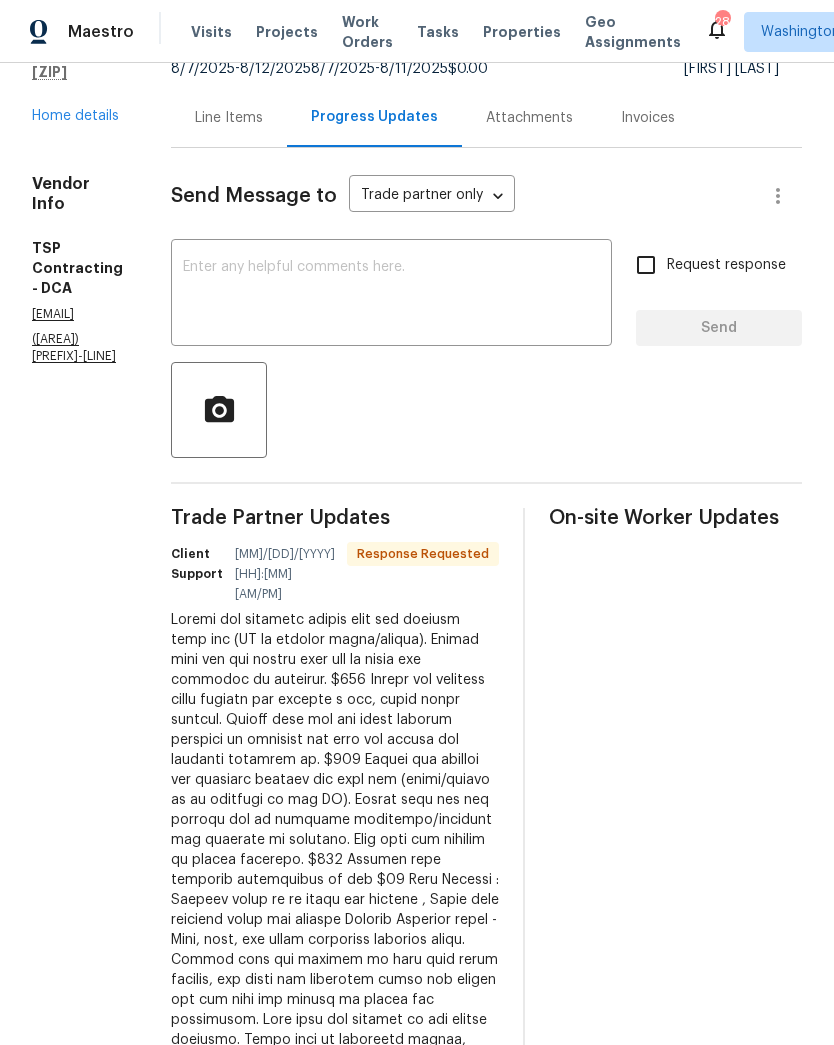 click on "Line Items" at bounding box center (229, 118) 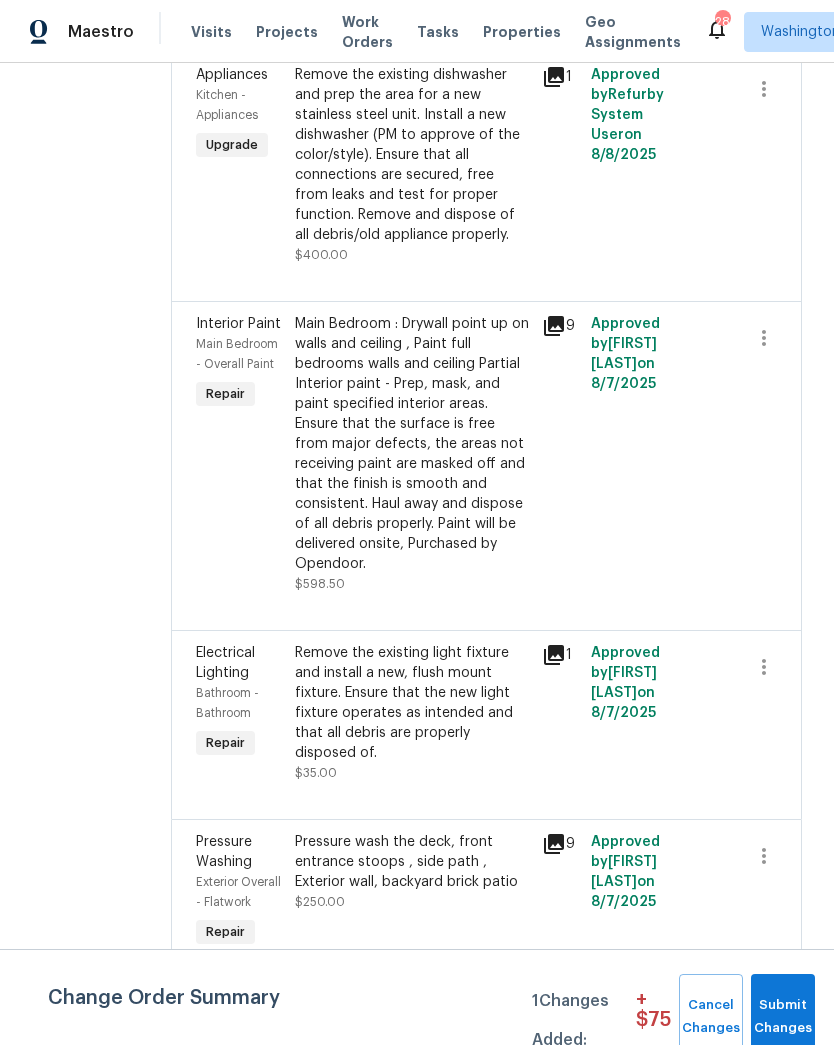 scroll, scrollTop: 1681, scrollLeft: 0, axis: vertical 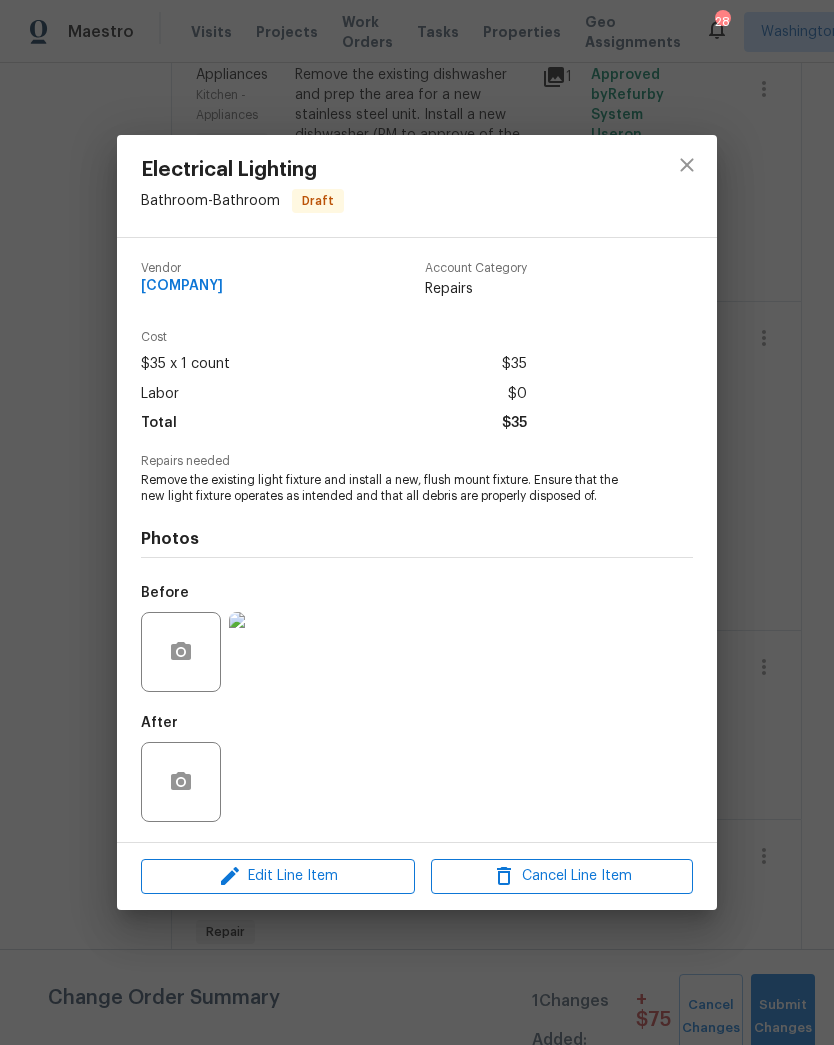 click on "Electrical Lighting Bathroom  -  Bathroom Draft Vendor TSP Contracting Account Category Repairs Cost $35 x 1 count $35 Labor $0 Total $35 Repairs needed Remove the existing light fixture and install a new, flush mount fixture. Ensure that the new light fixture operates as intended and that all debris are properly disposed of. Photos Before After  Edit Line Item  Cancel Line Item" at bounding box center [417, 522] 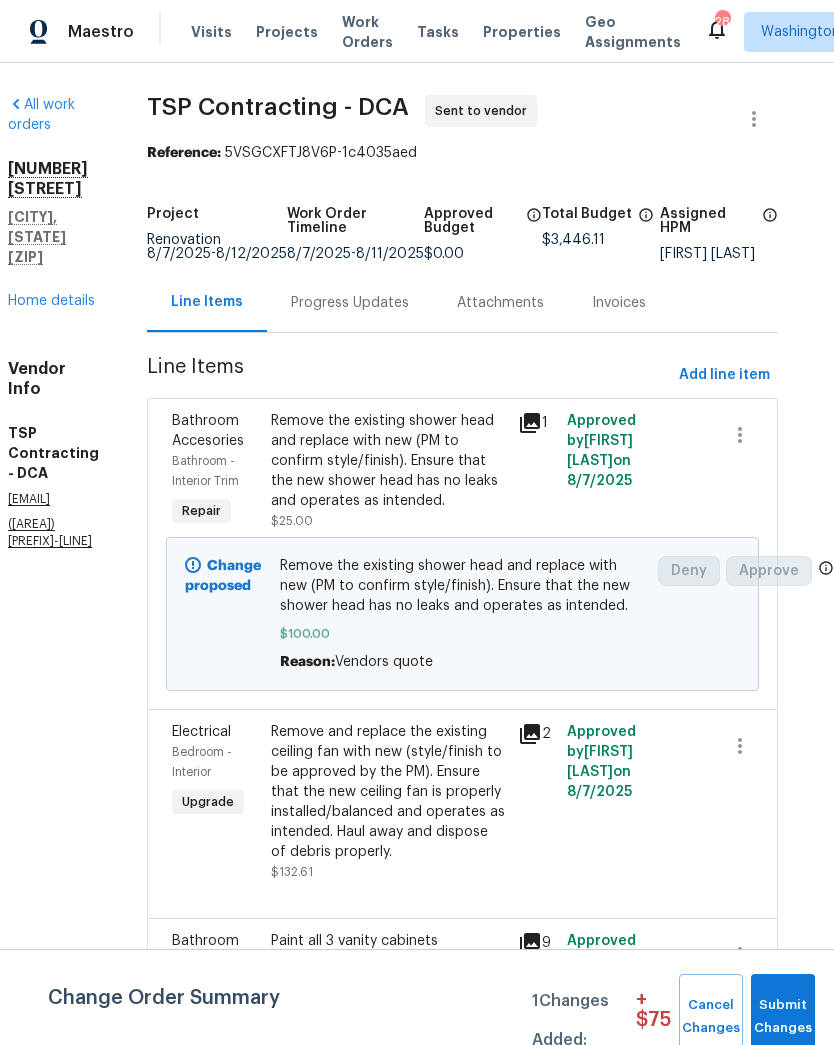 scroll, scrollTop: 0, scrollLeft: 25, axis: horizontal 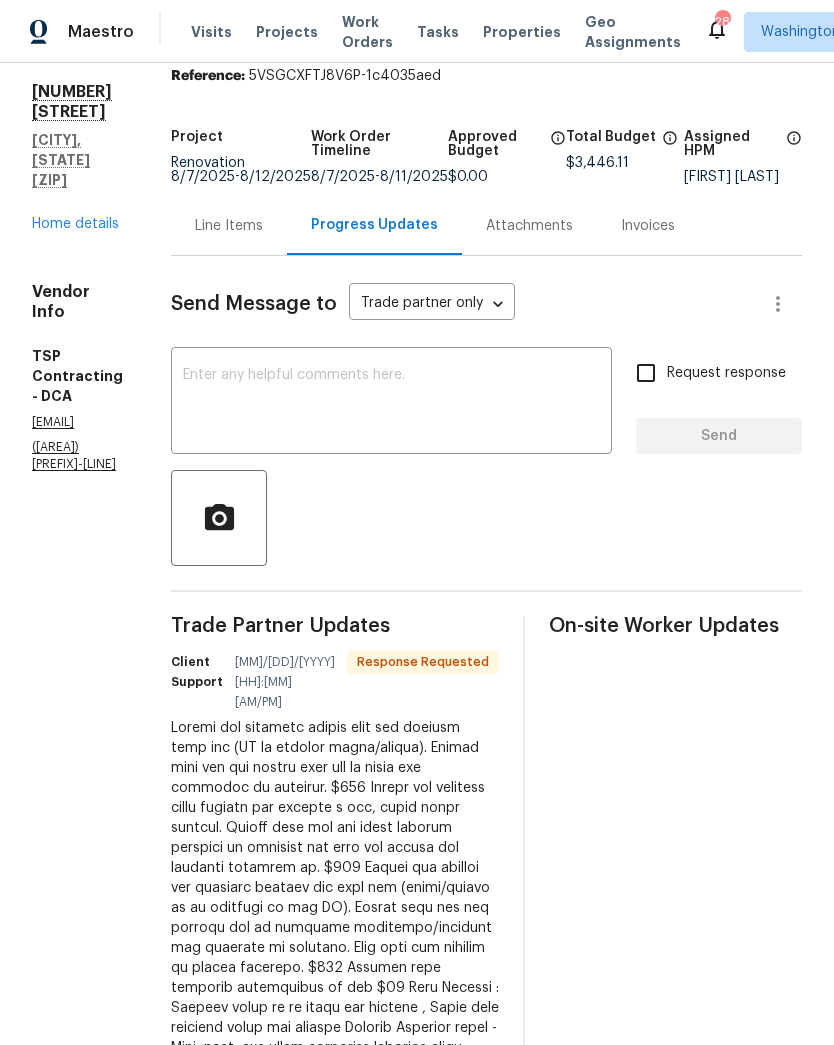 click on "Line Items" at bounding box center [229, 225] 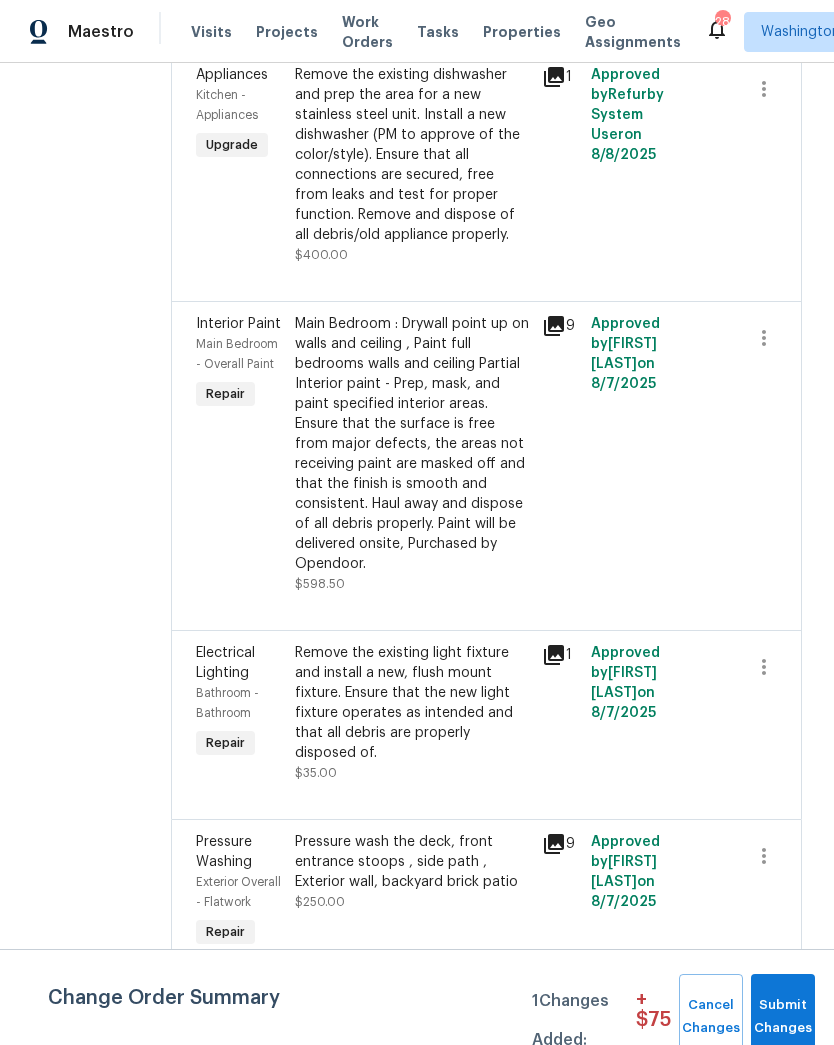 scroll, scrollTop: 1681, scrollLeft: 0, axis: vertical 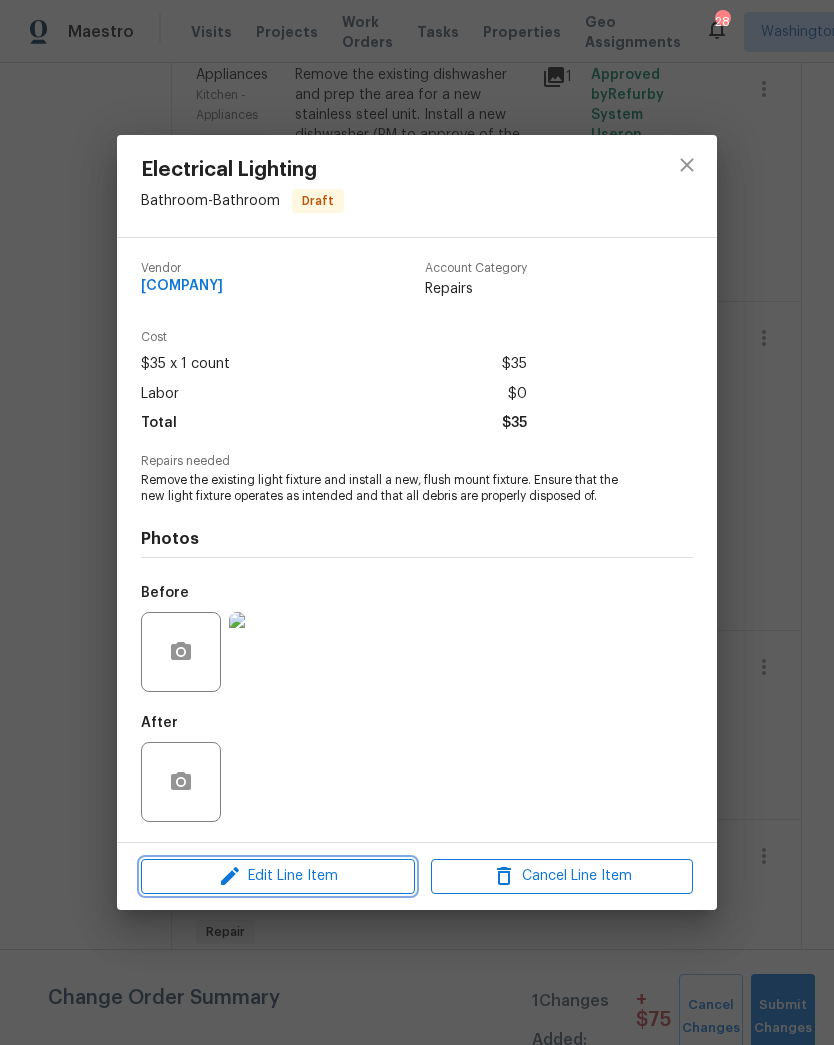 click on "Edit Line Item" at bounding box center [278, 876] 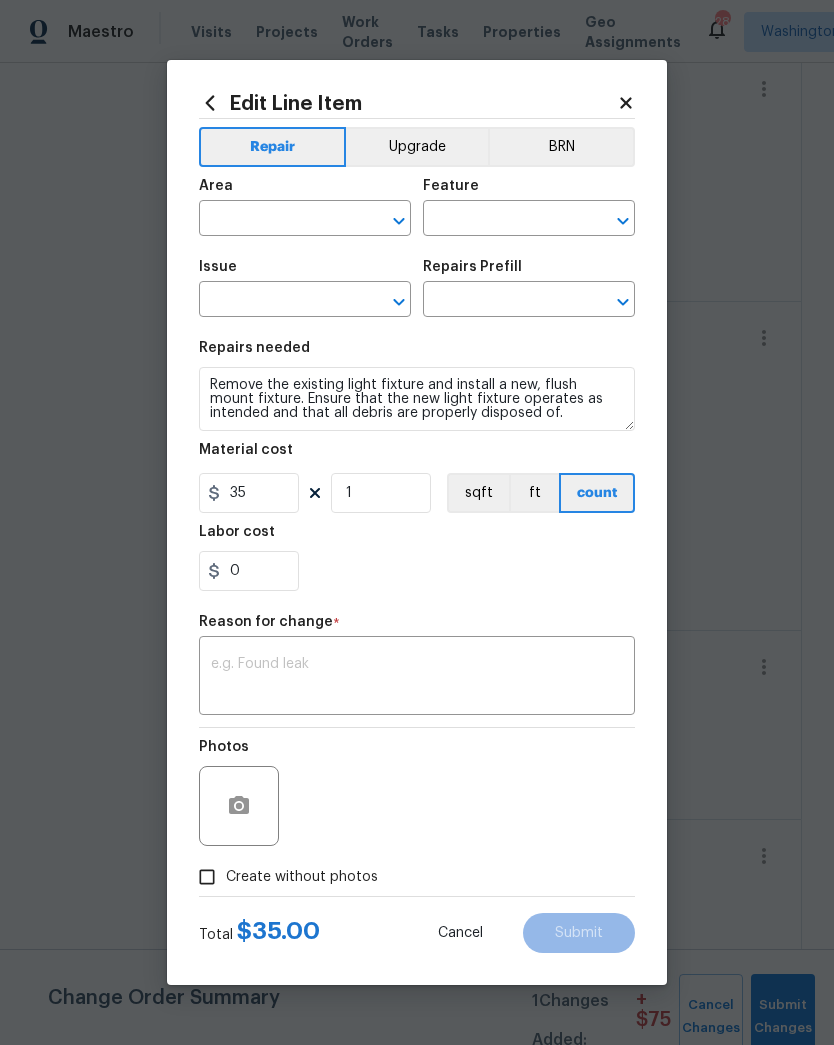 type on "Bathroom" 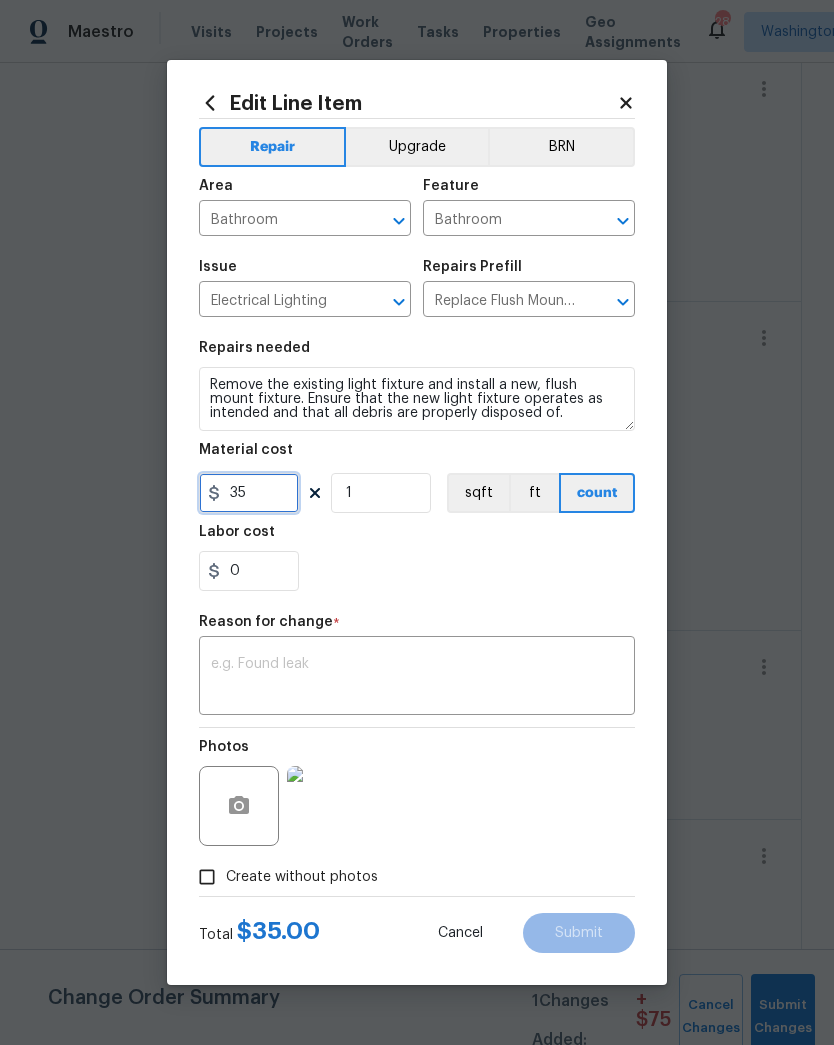 click on "35" at bounding box center [249, 493] 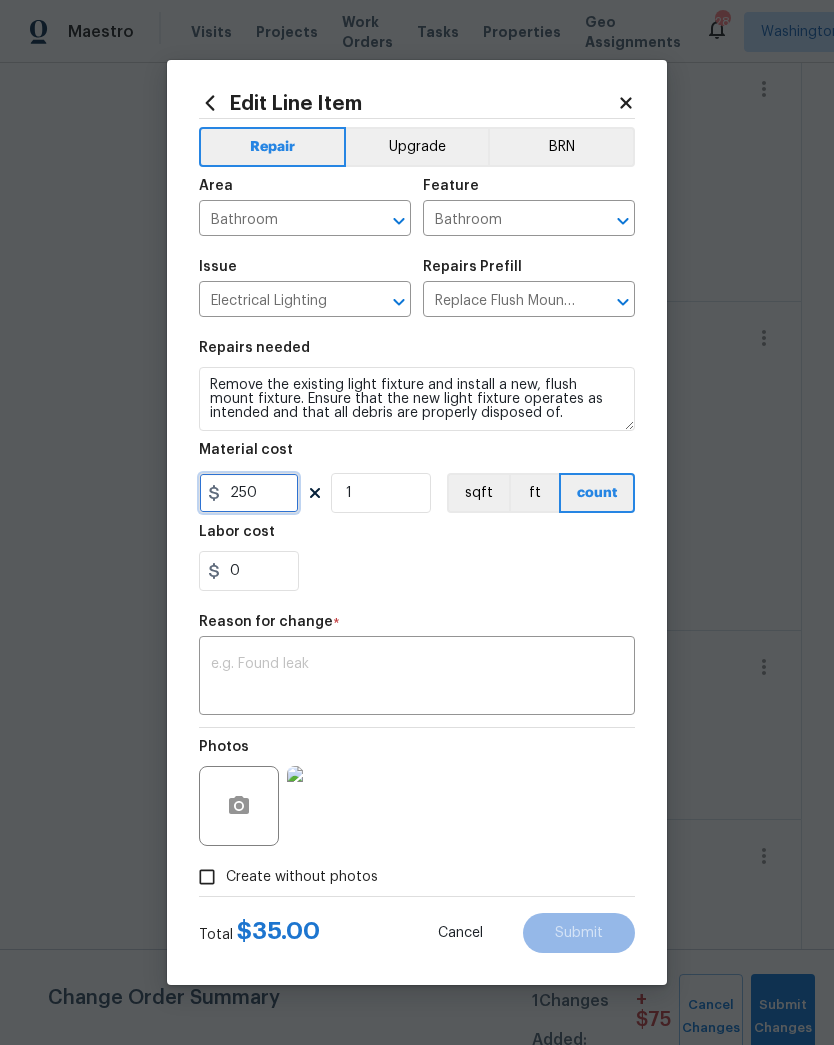 type on "250" 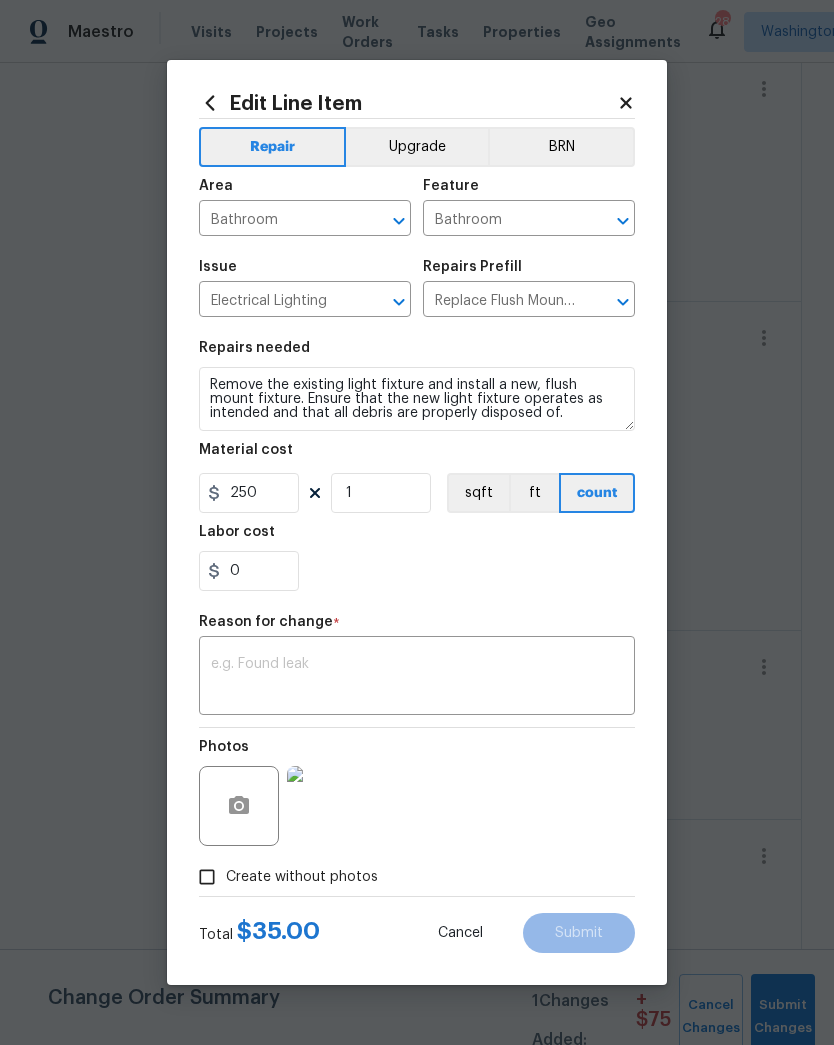 click on "0" at bounding box center (417, 571) 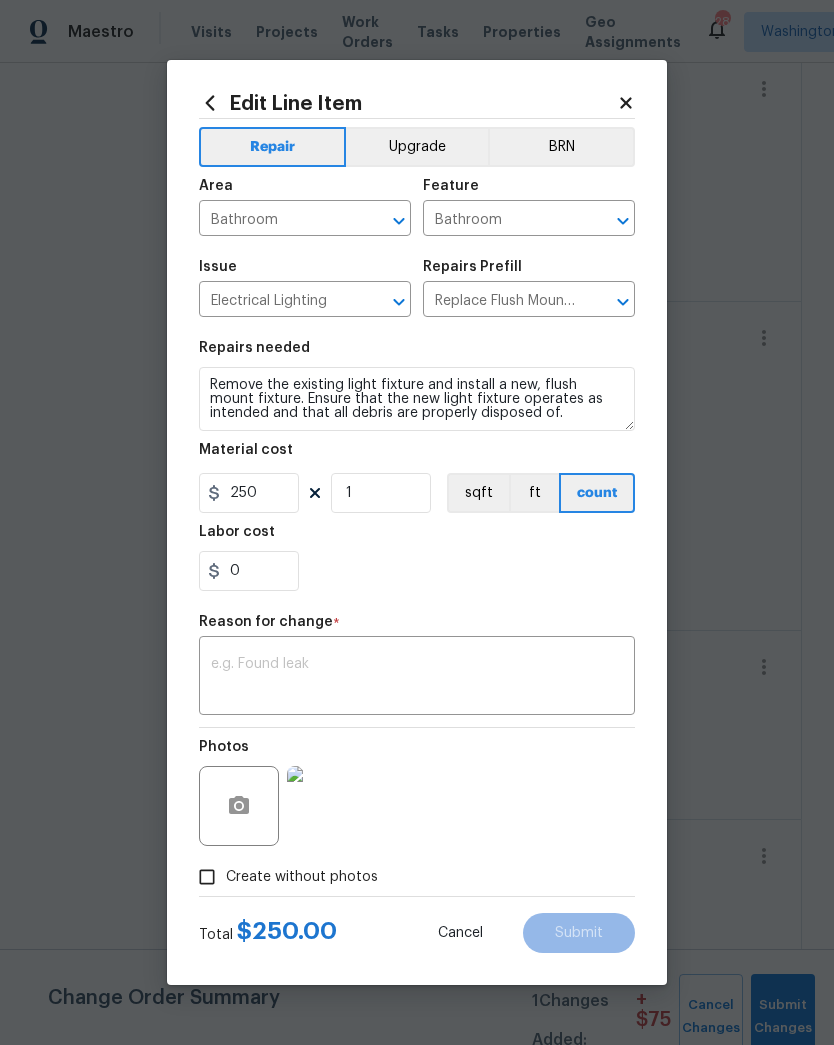 click at bounding box center (417, 678) 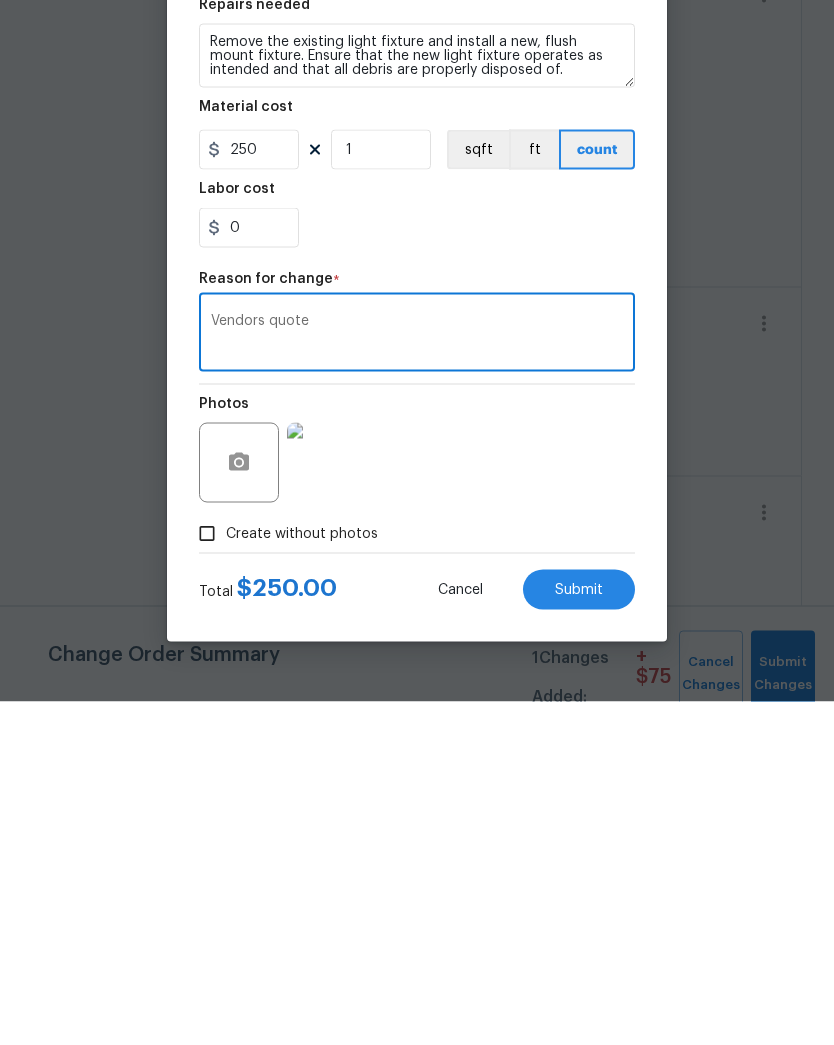 type on "Vendors quote" 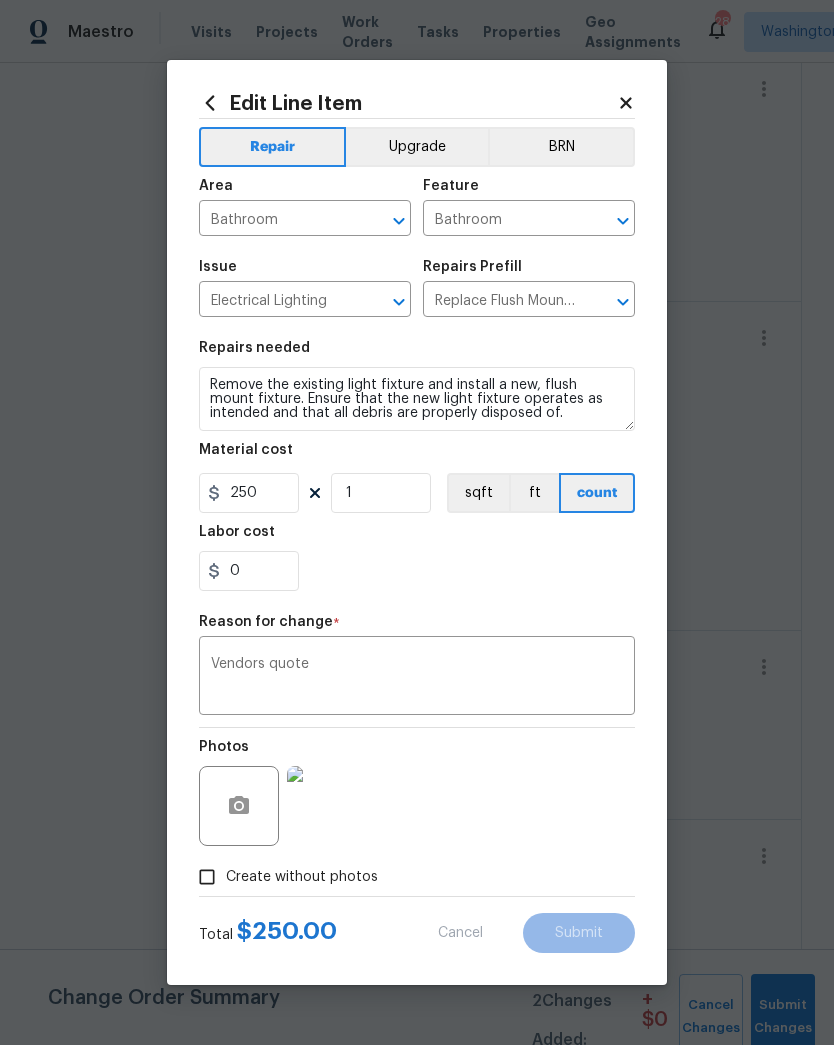 type on "35" 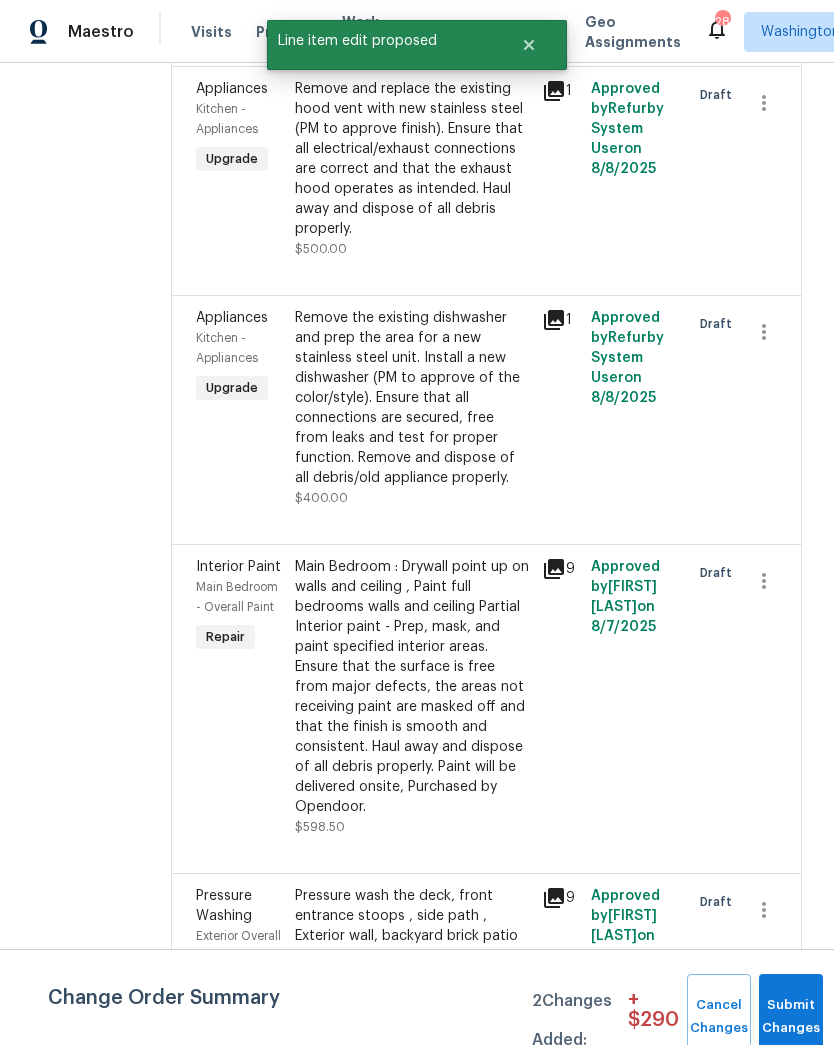 scroll, scrollTop: 0, scrollLeft: 0, axis: both 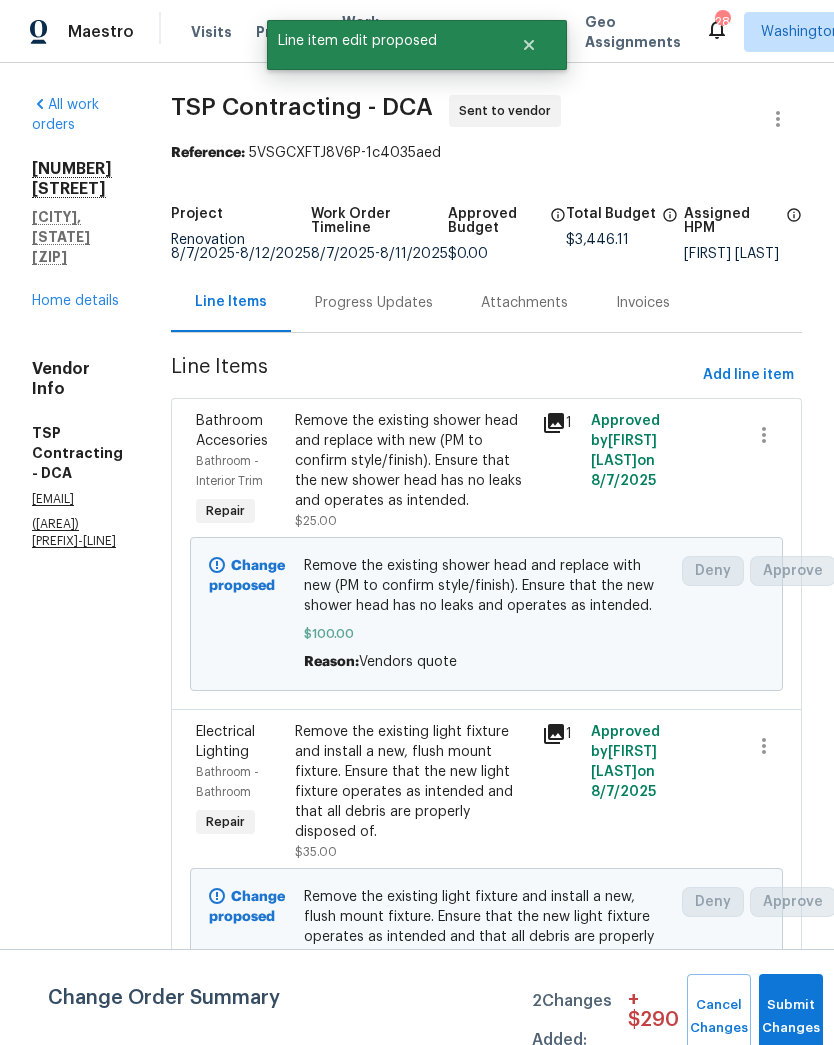click on "Progress Updates" at bounding box center (374, 302) 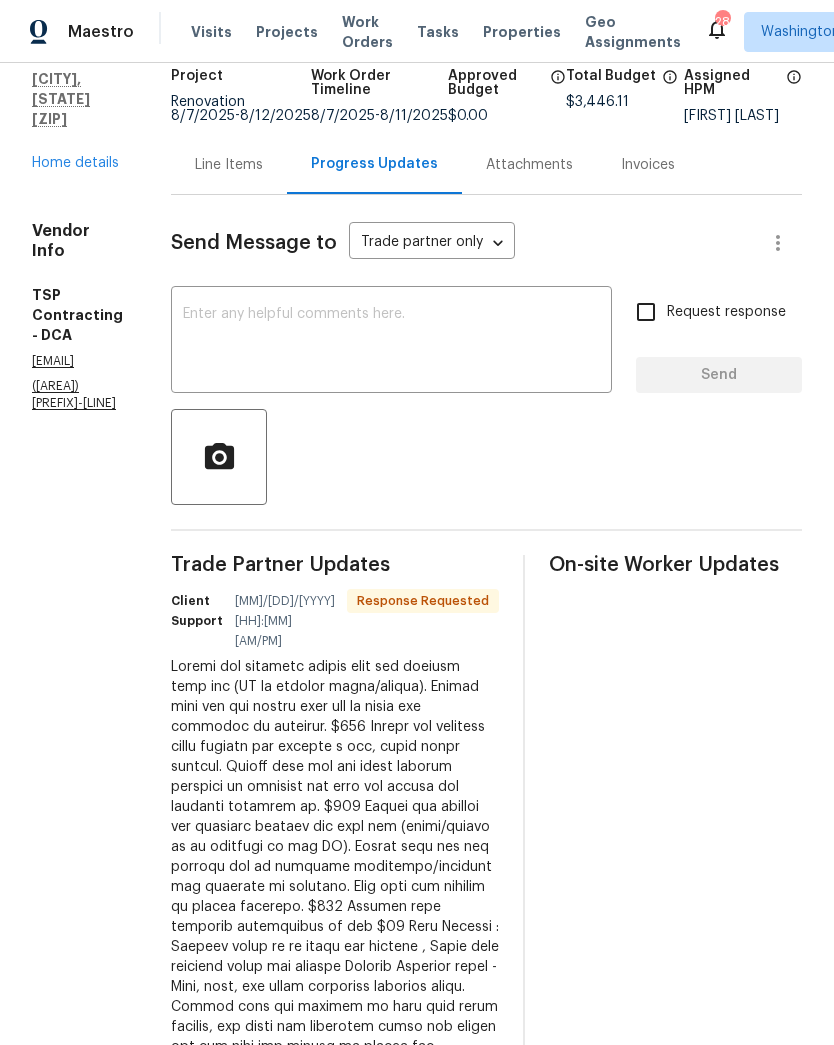 scroll, scrollTop: 48, scrollLeft: 0, axis: vertical 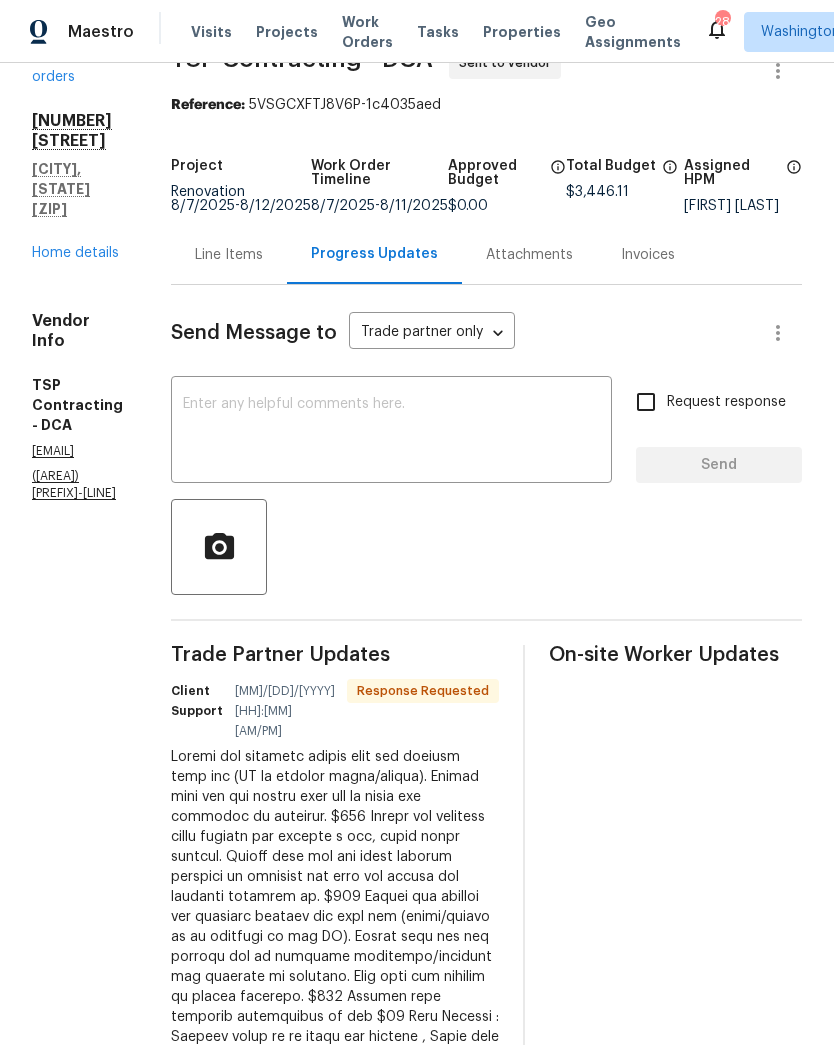 click on "Line Items" at bounding box center (229, 255) 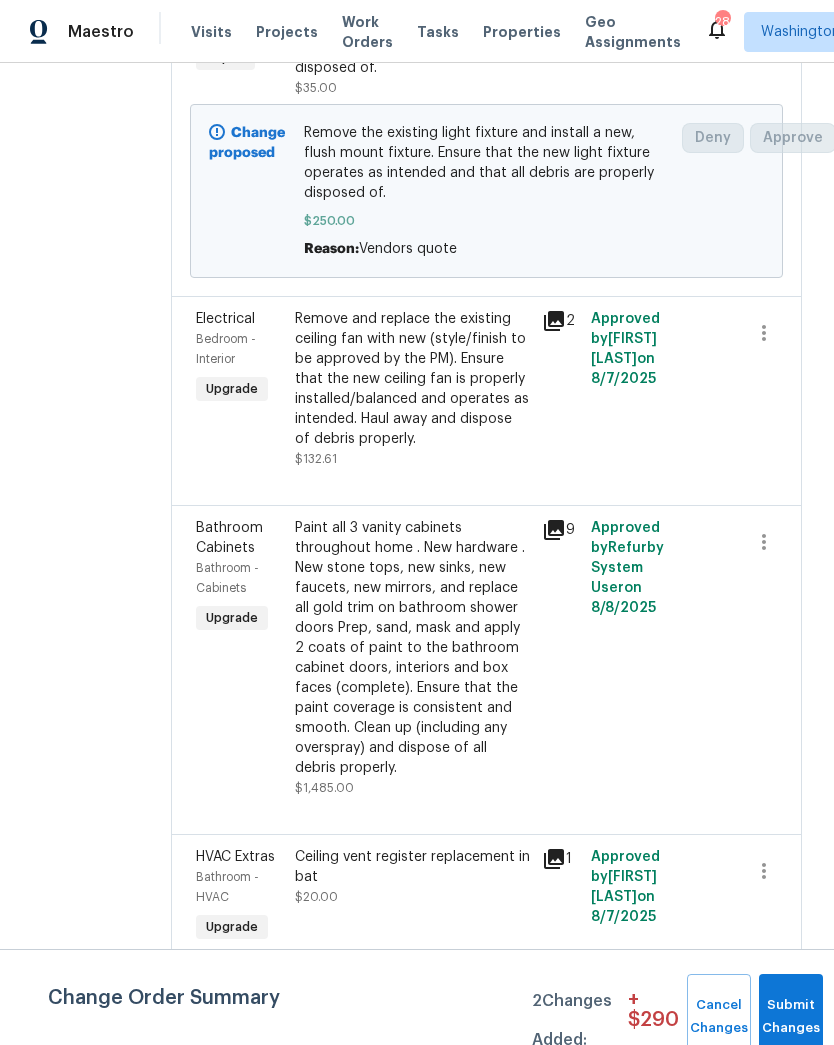 scroll, scrollTop: 764, scrollLeft: 0, axis: vertical 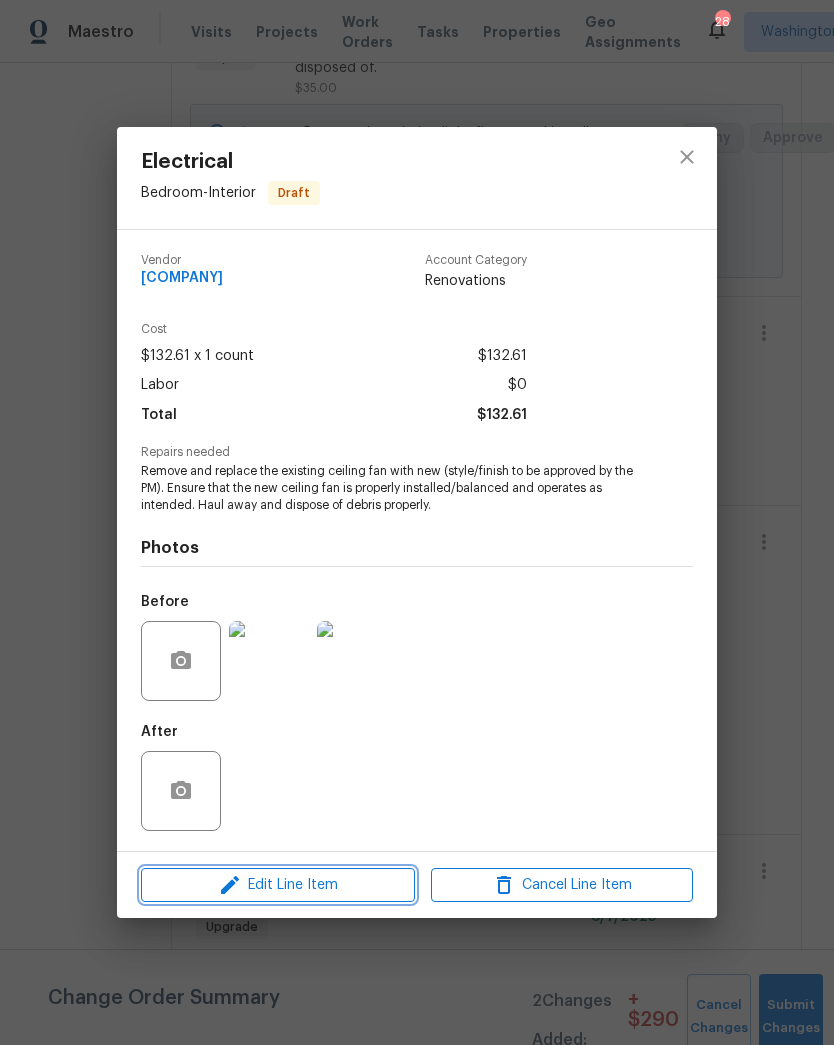 click on "Edit Line Item" at bounding box center [278, 885] 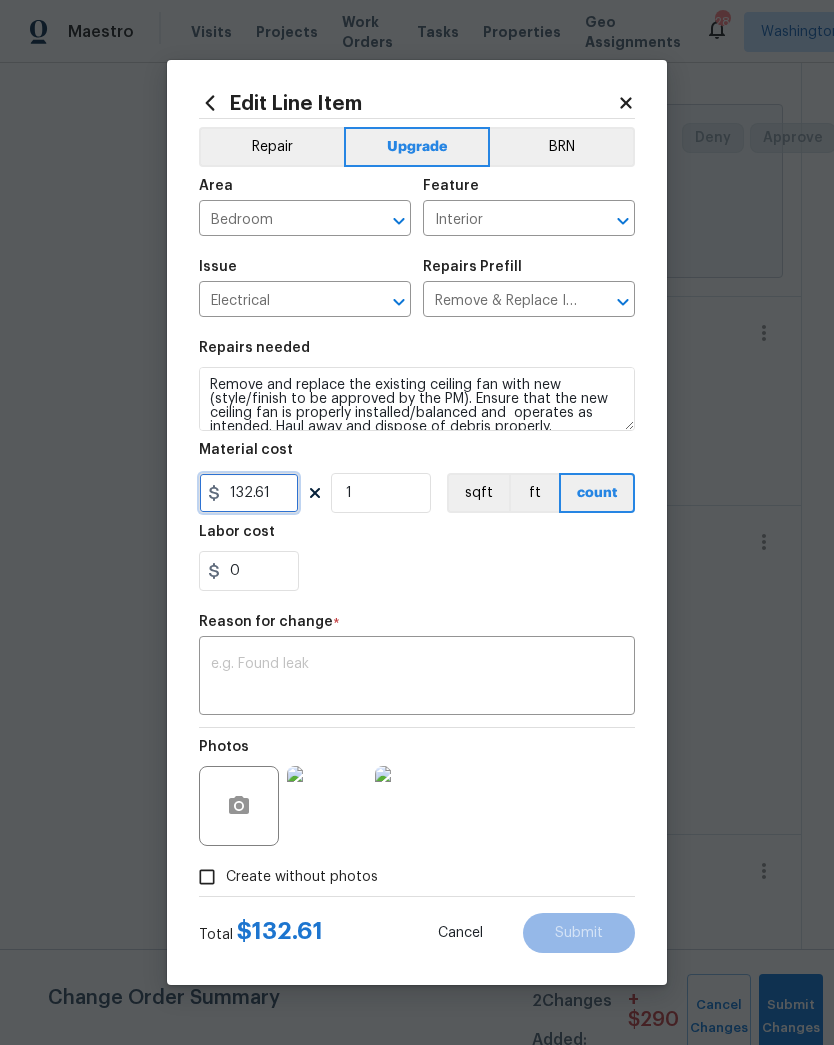 click on "132.61" at bounding box center (249, 493) 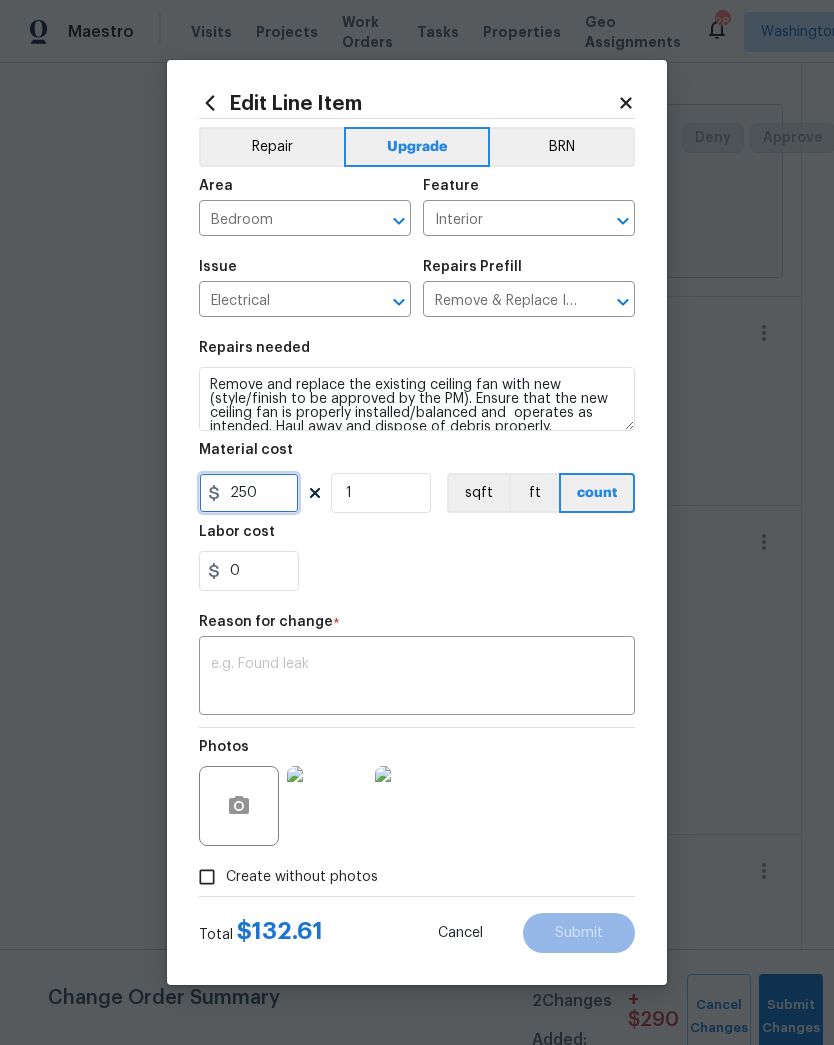 type on "250" 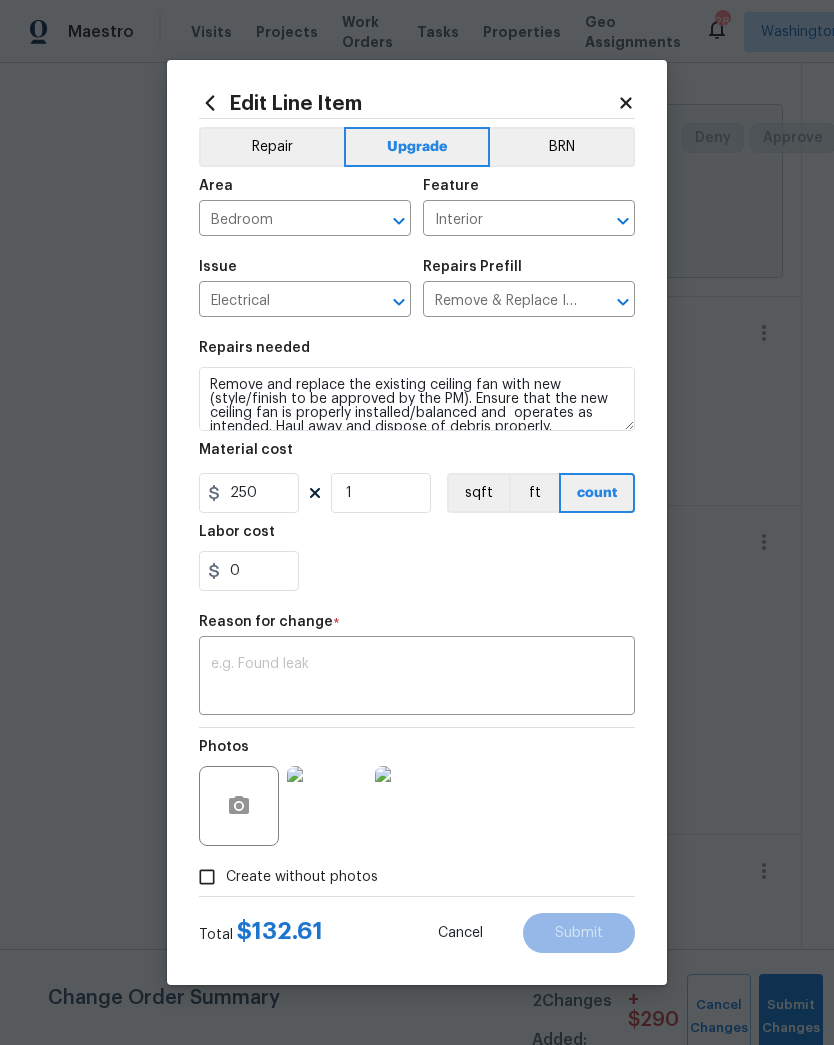 click on "0" at bounding box center [417, 571] 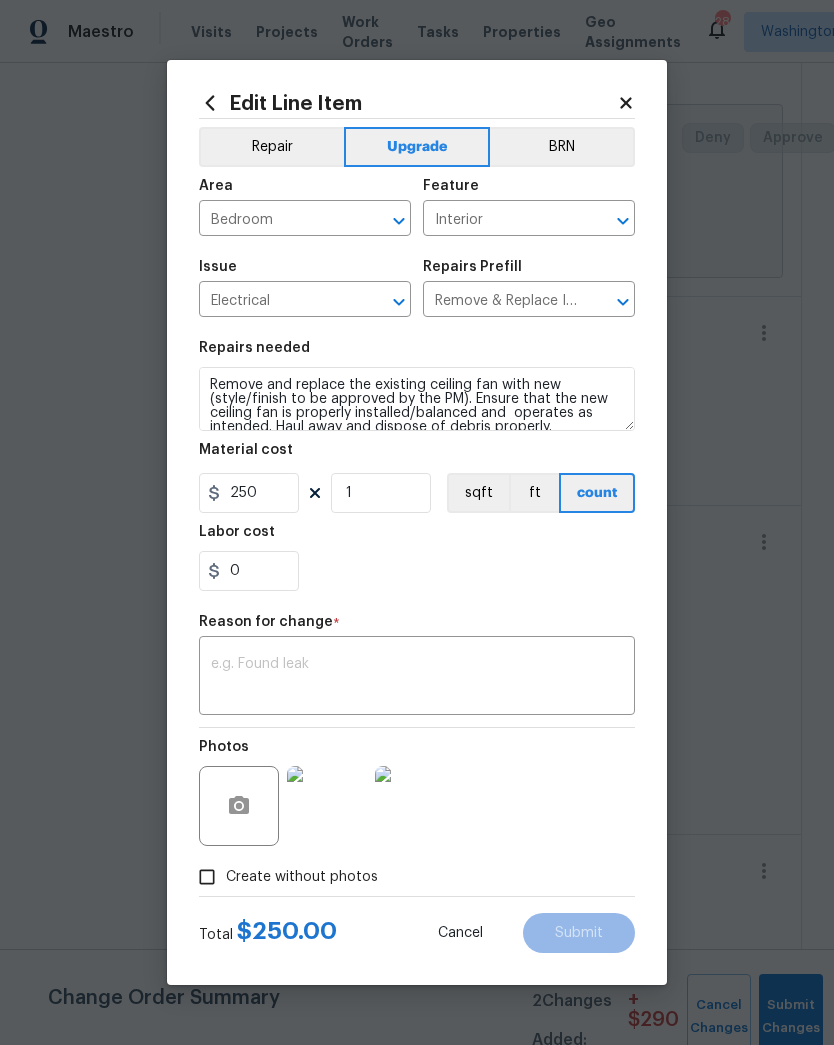 click at bounding box center (417, 678) 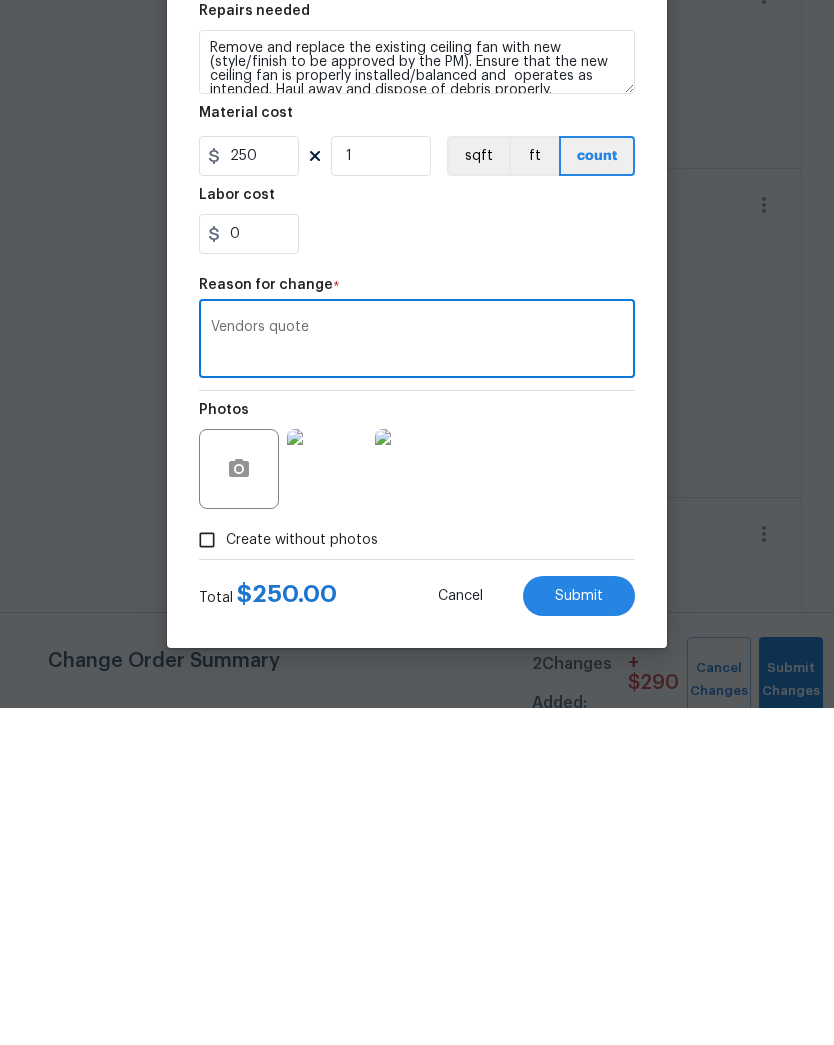 type on "Vendors quote" 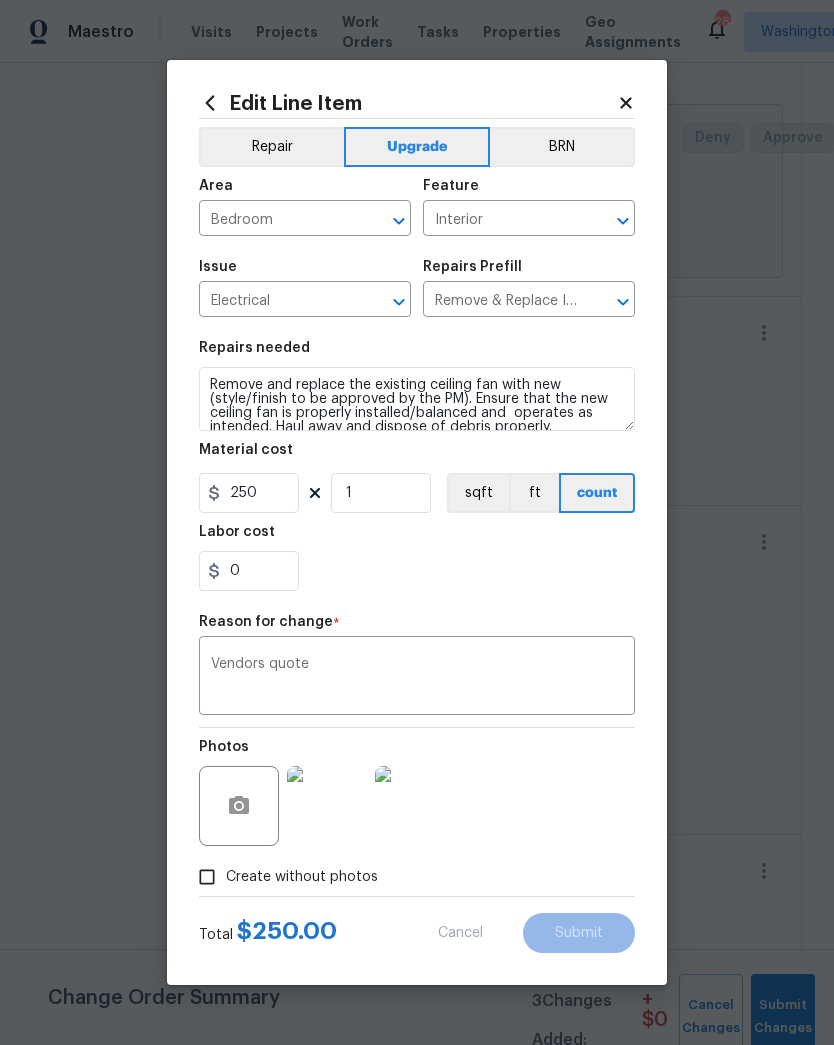 type on "132.61" 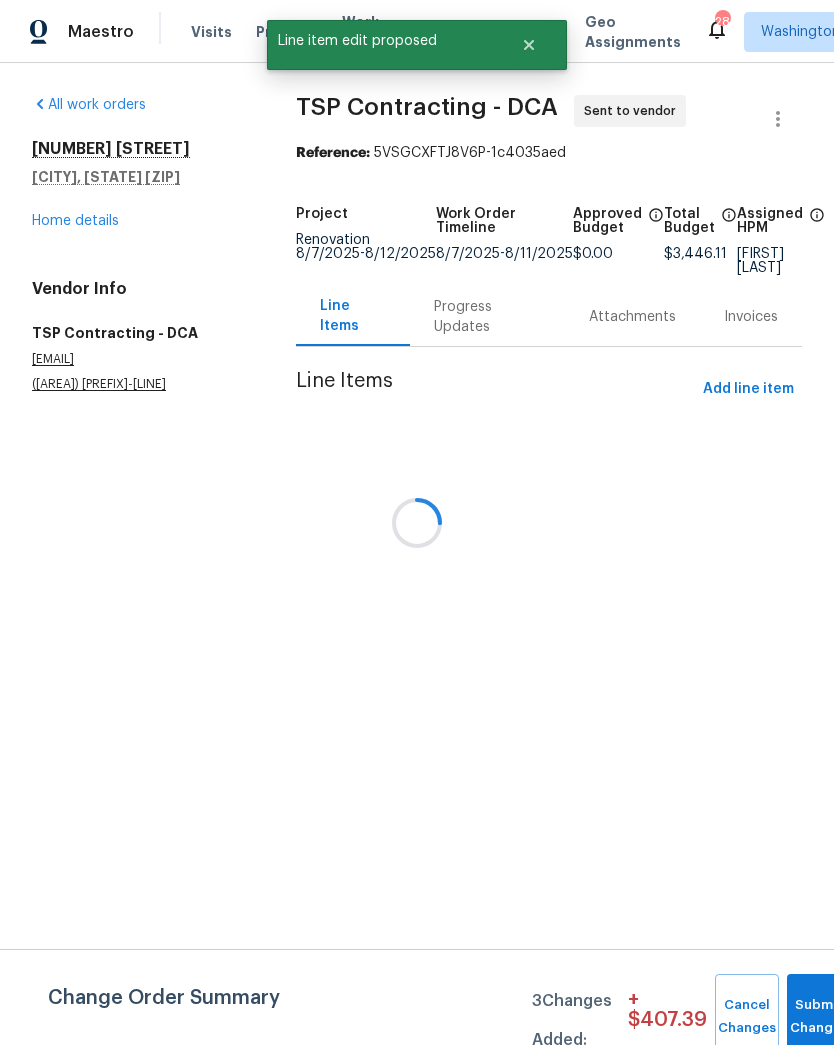 scroll, scrollTop: 0, scrollLeft: 0, axis: both 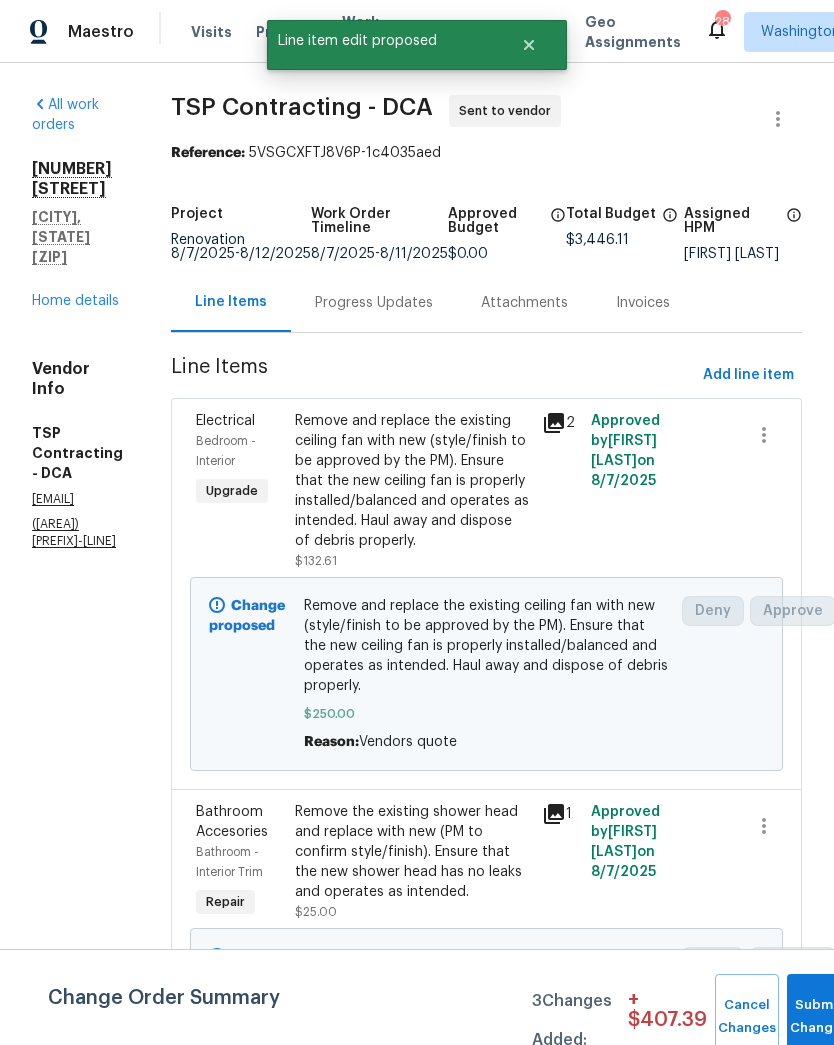 click on "Progress Updates" at bounding box center (374, 303) 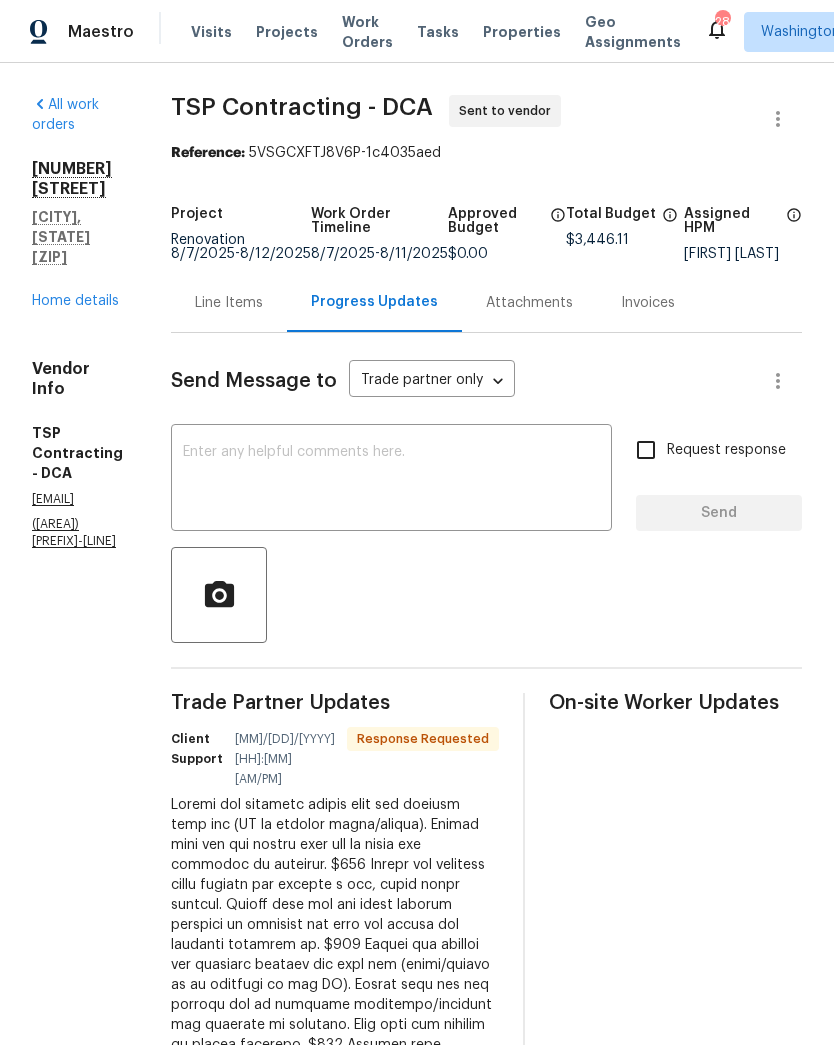 scroll, scrollTop: 0, scrollLeft: 0, axis: both 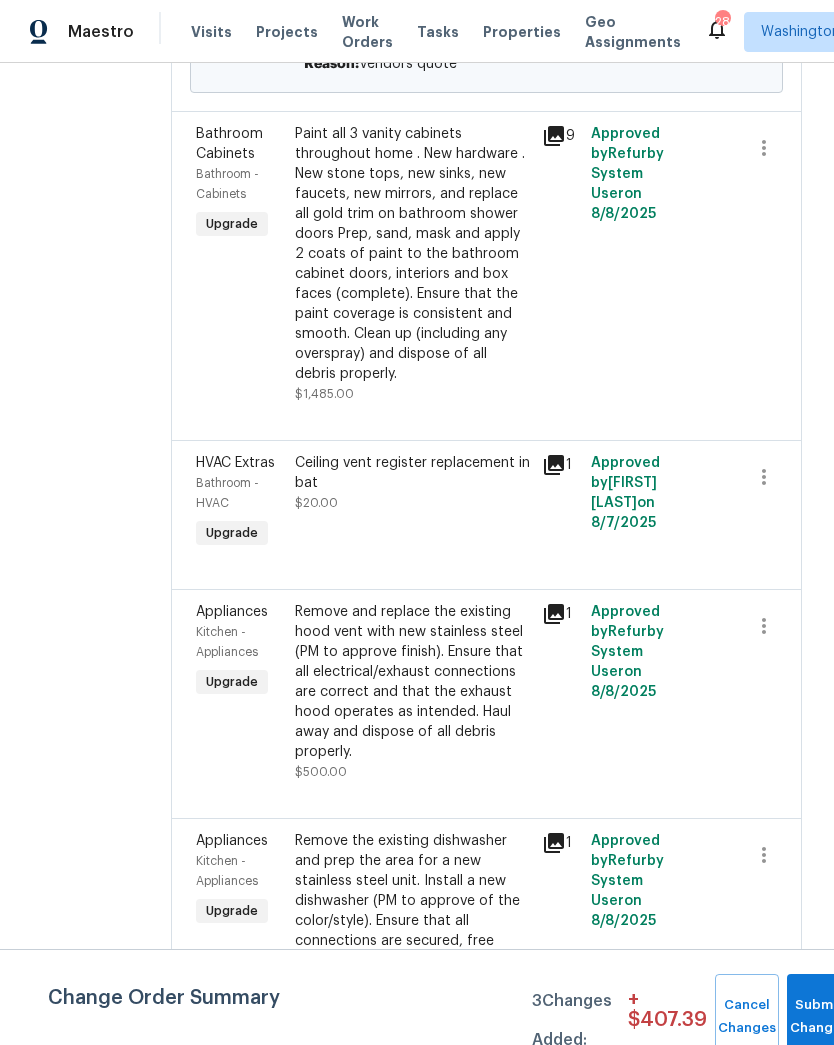 click on "Ceiling vent register replacement in bat $20.00" at bounding box center (412, 503) 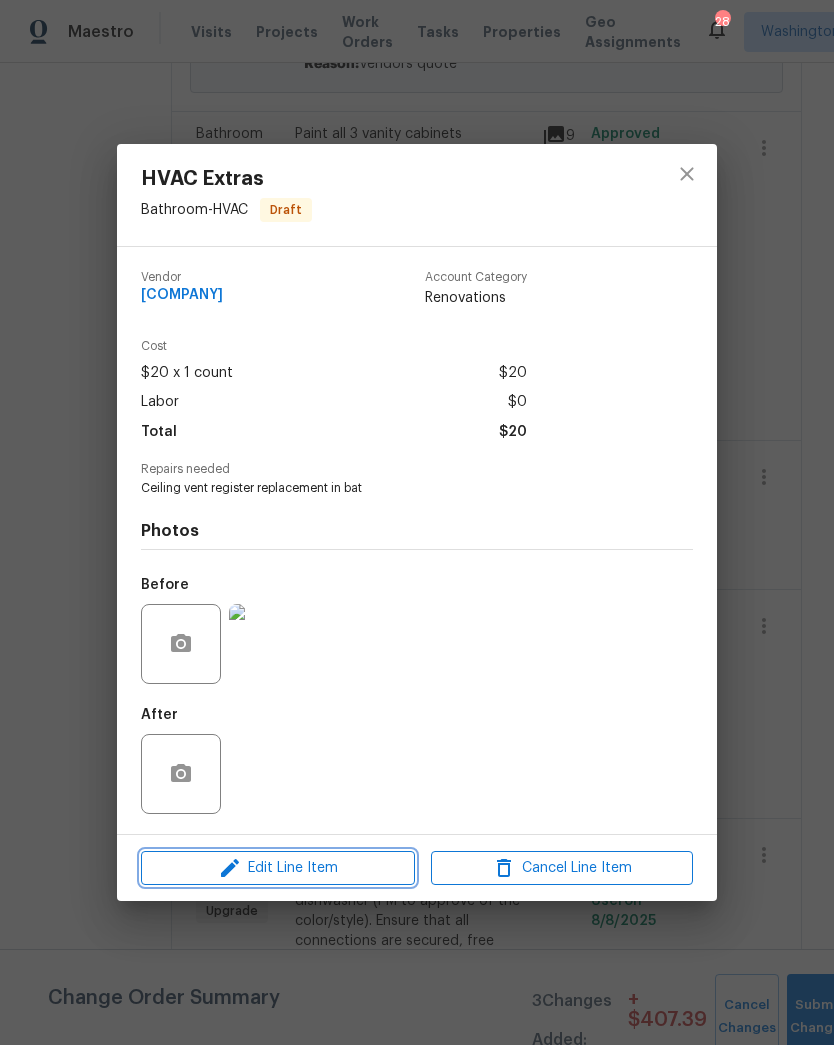 click on "Edit Line Item" at bounding box center [278, 868] 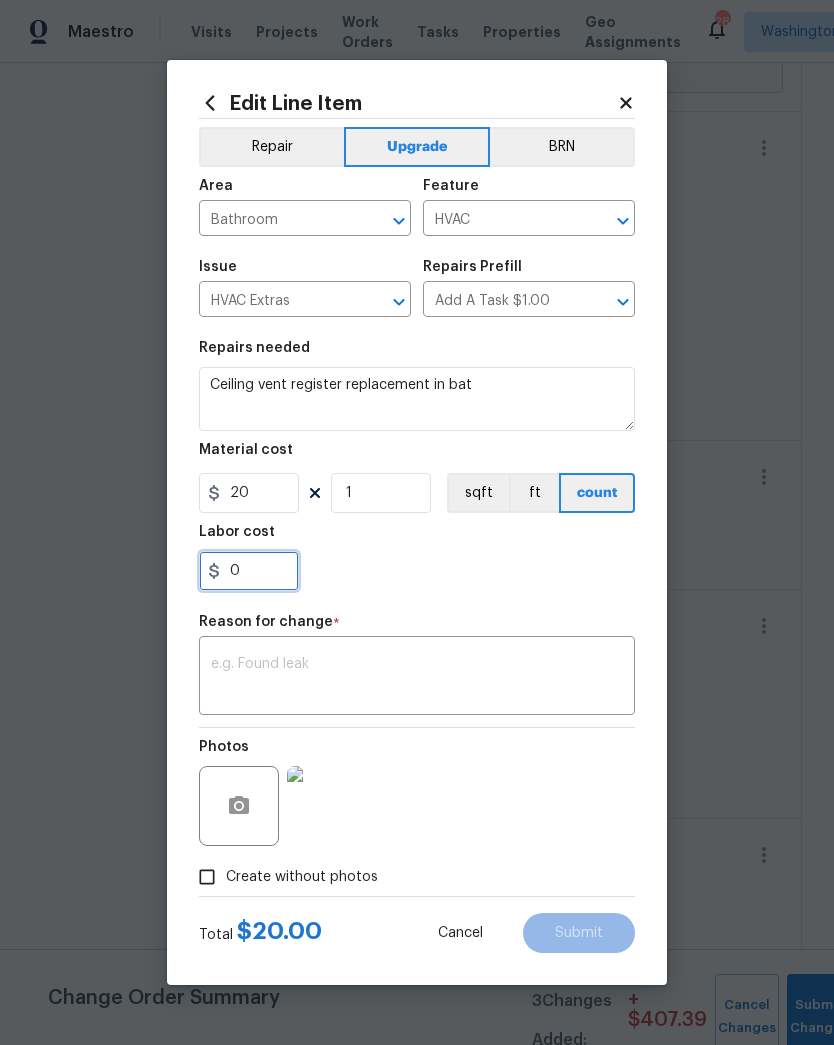 click on "0" at bounding box center (249, 571) 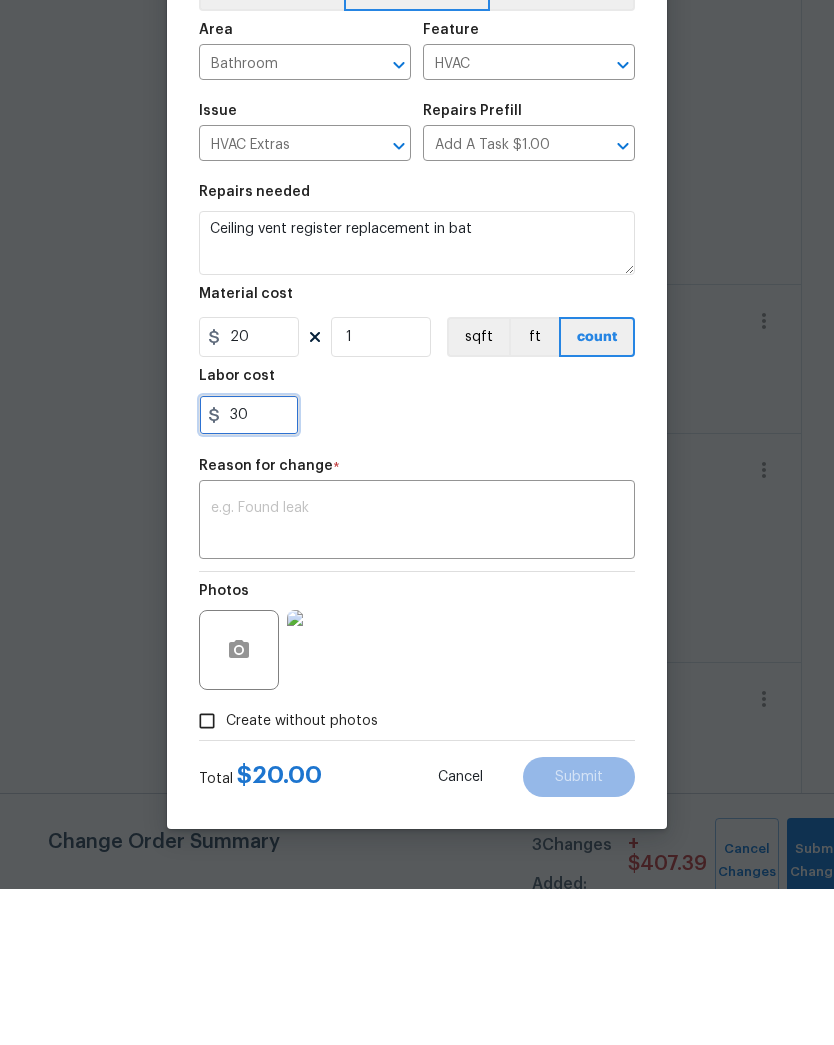 type on "30" 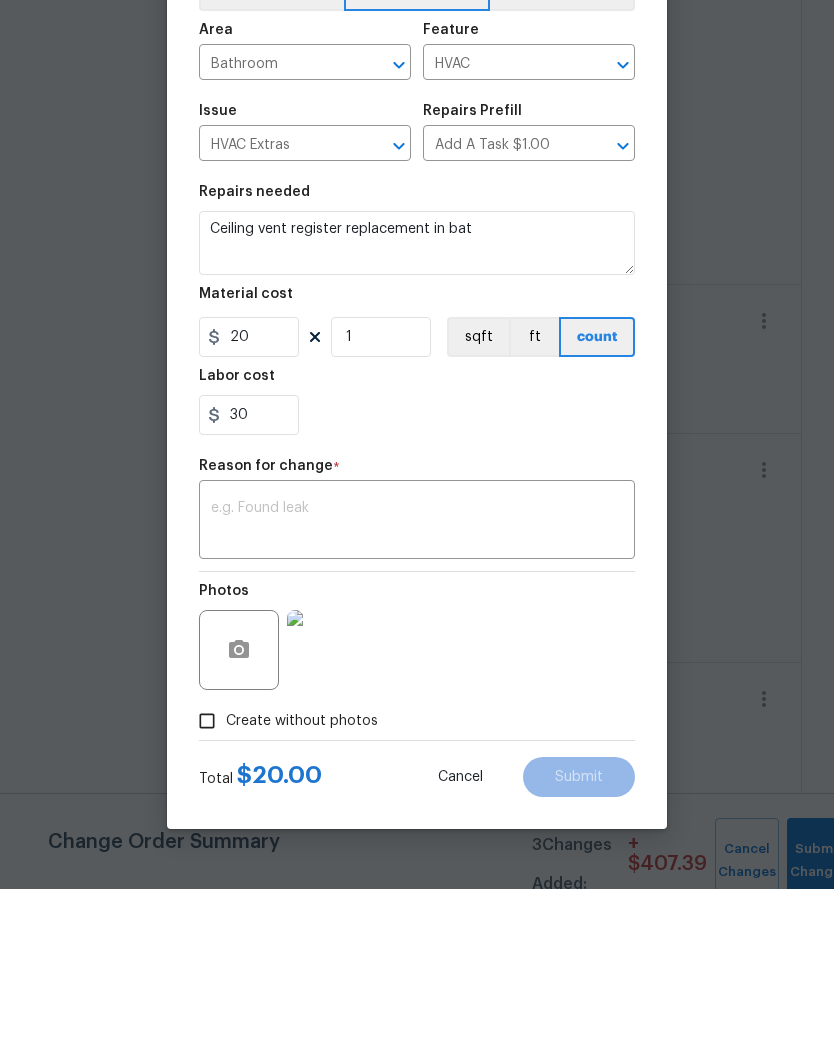click on "30" at bounding box center [417, 571] 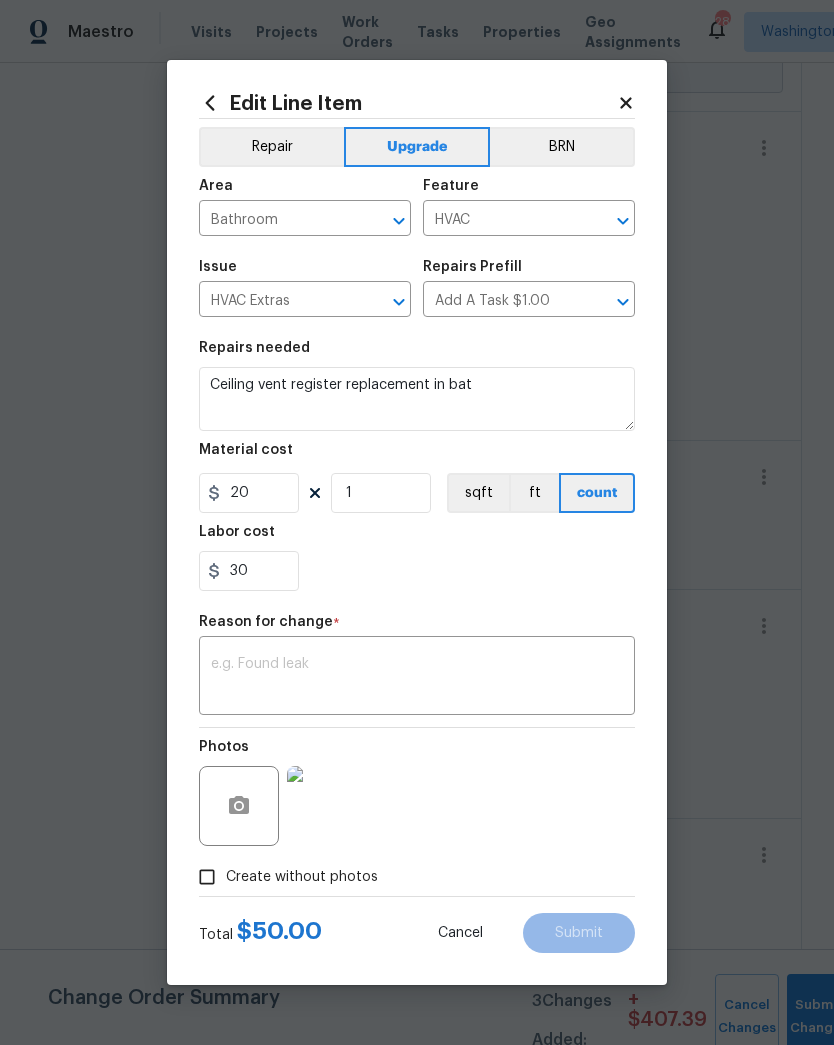 click at bounding box center [417, 678] 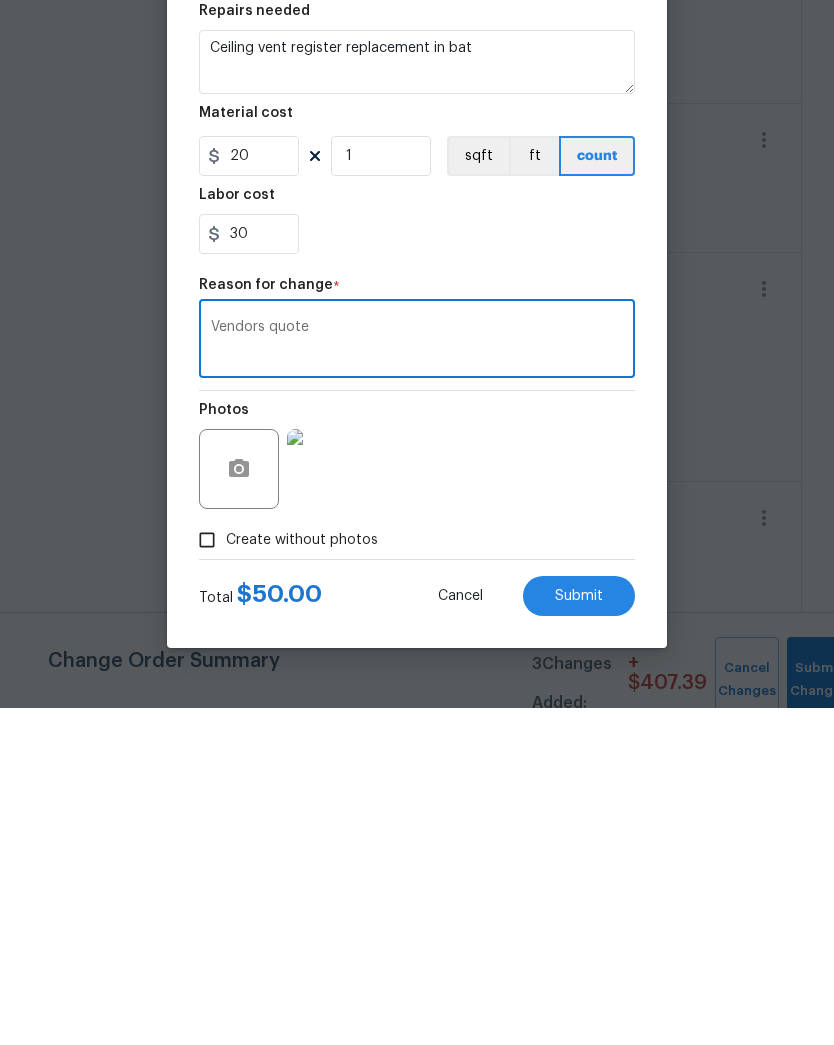 type on "Vendors quote" 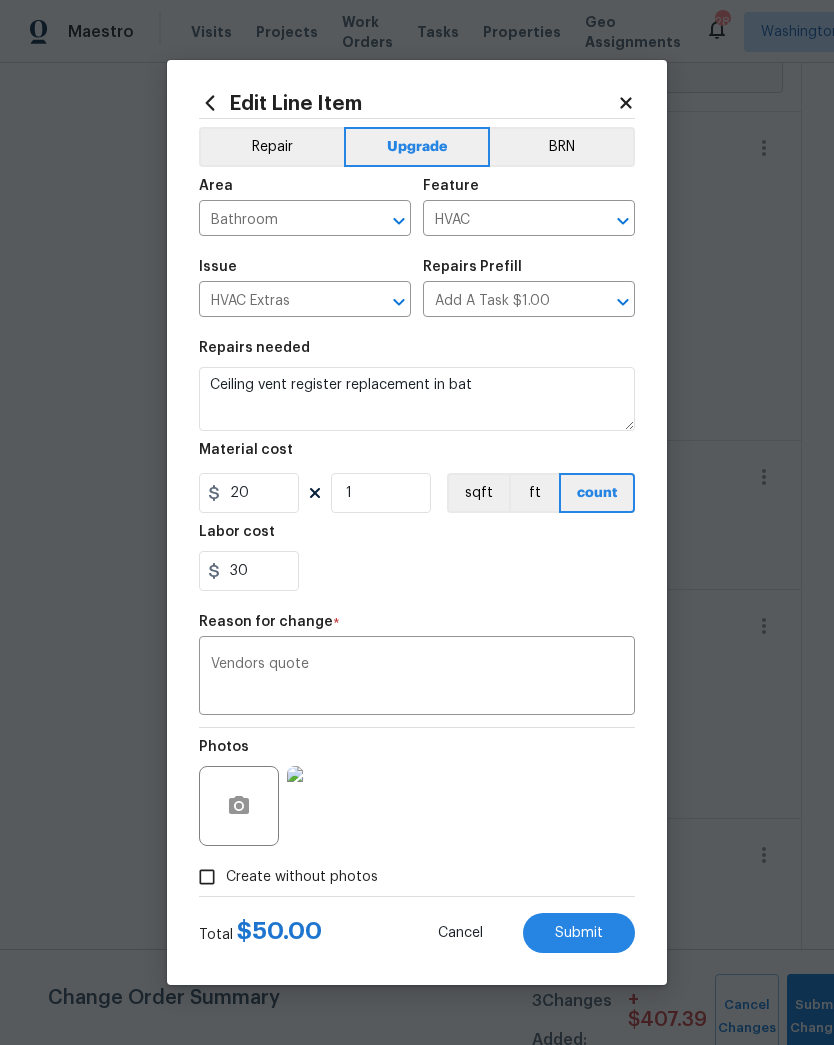 click on "Submit" at bounding box center [579, 933] 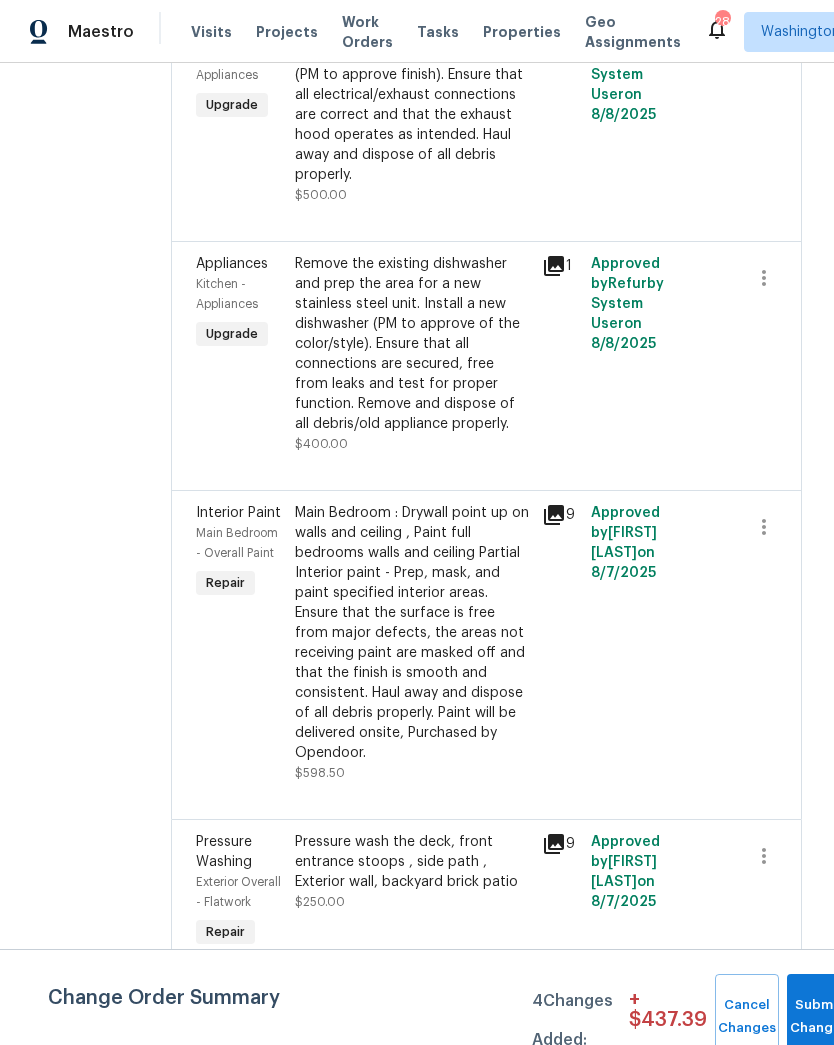 scroll, scrollTop: 2081, scrollLeft: 0, axis: vertical 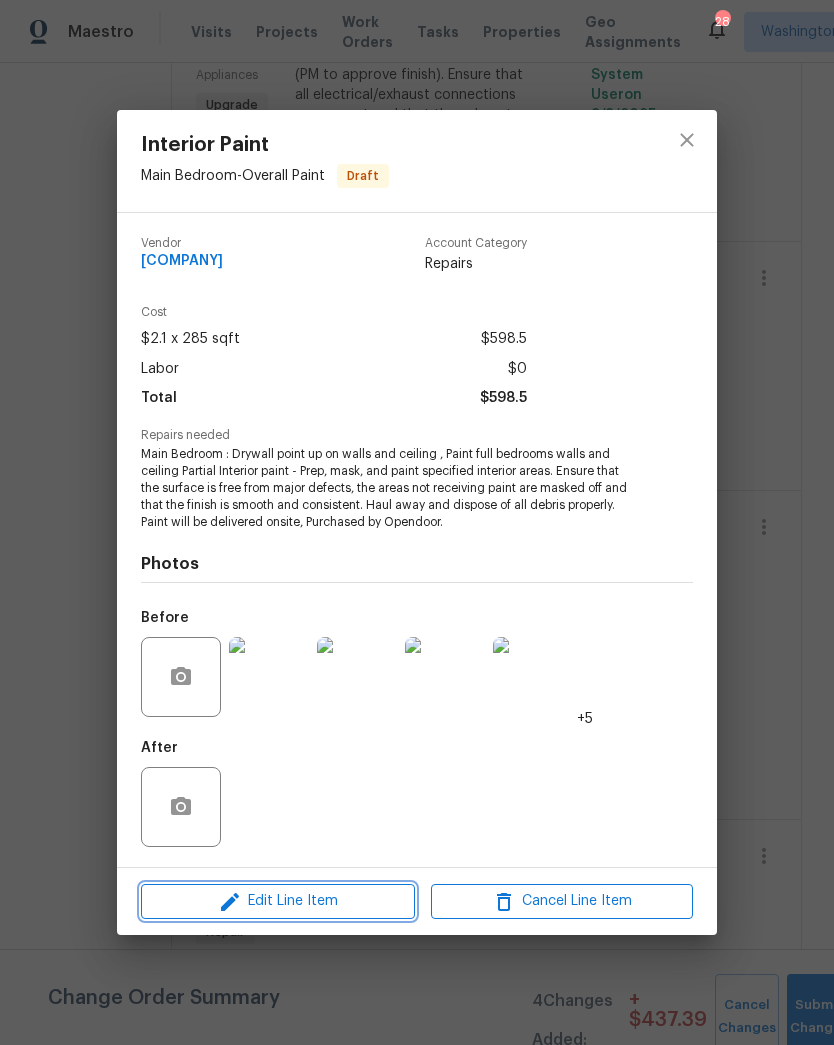 click on "Edit Line Item" at bounding box center (278, 901) 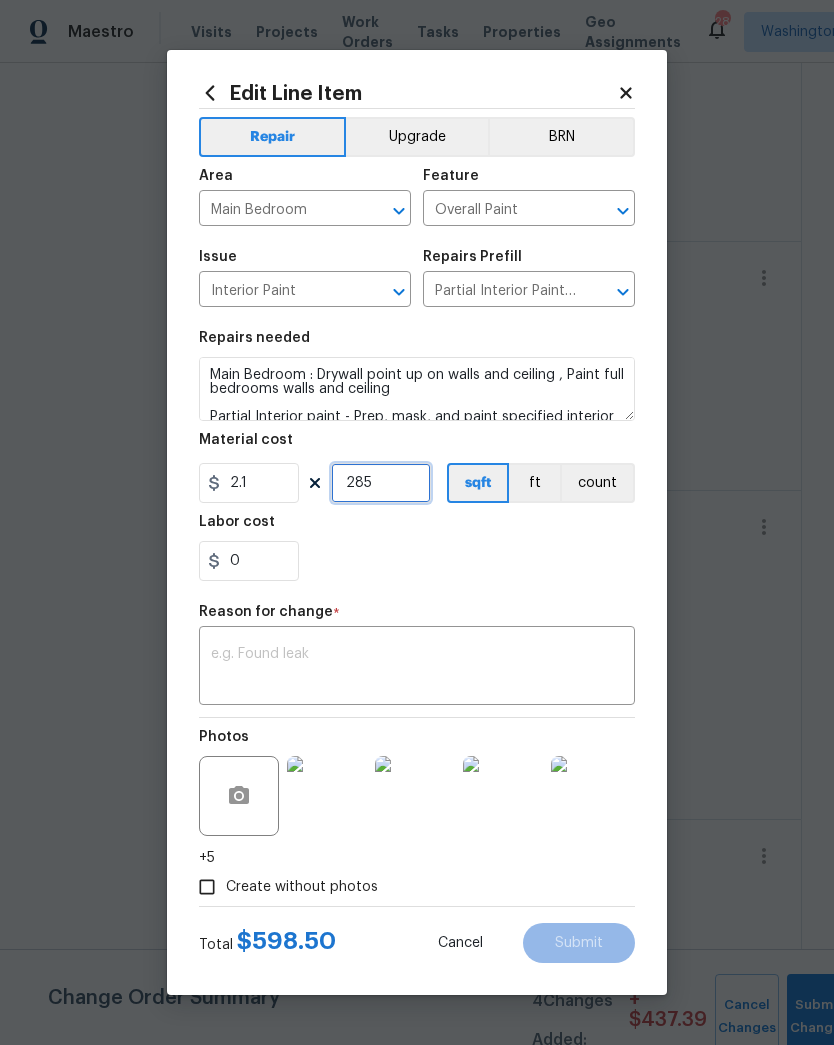 click on "285" at bounding box center [381, 483] 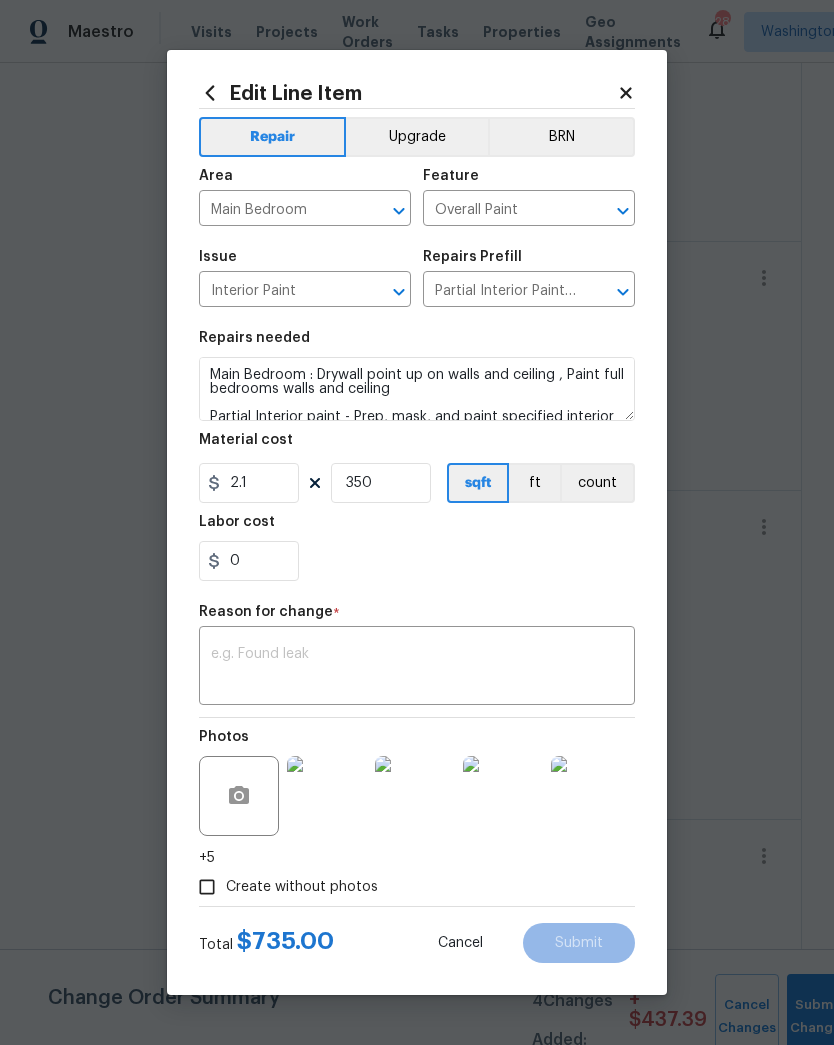 click on "0" at bounding box center [417, 561] 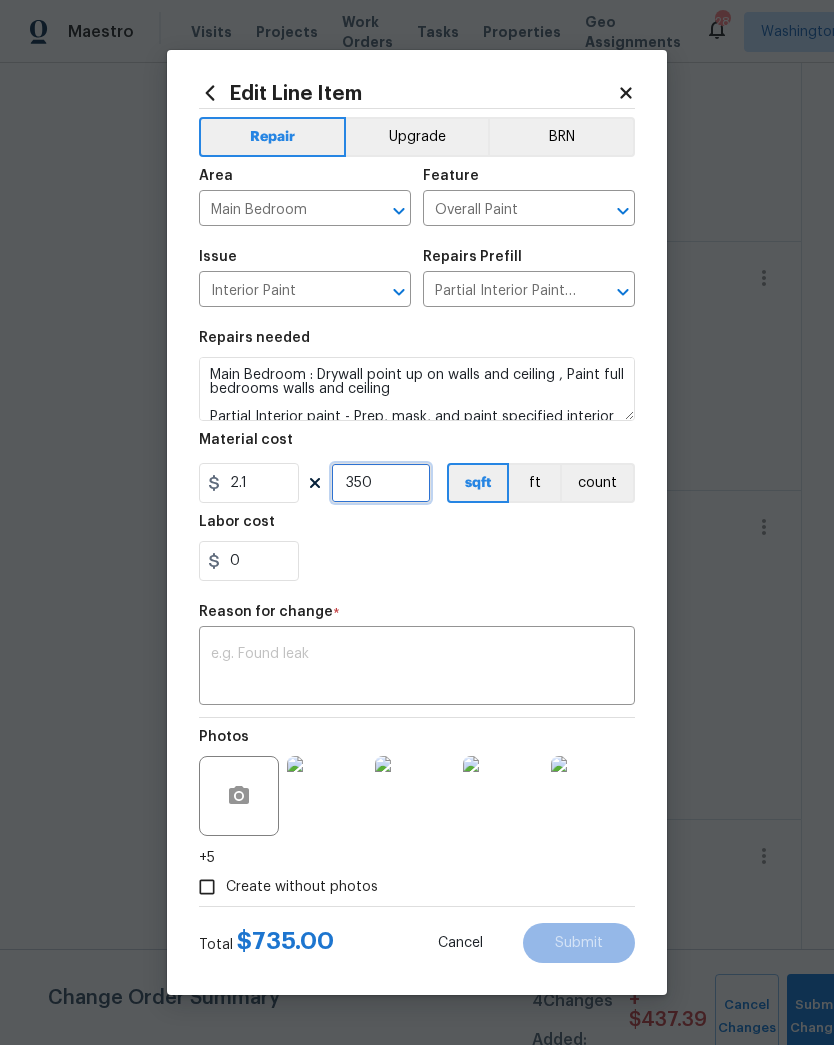 click on "350" at bounding box center [381, 483] 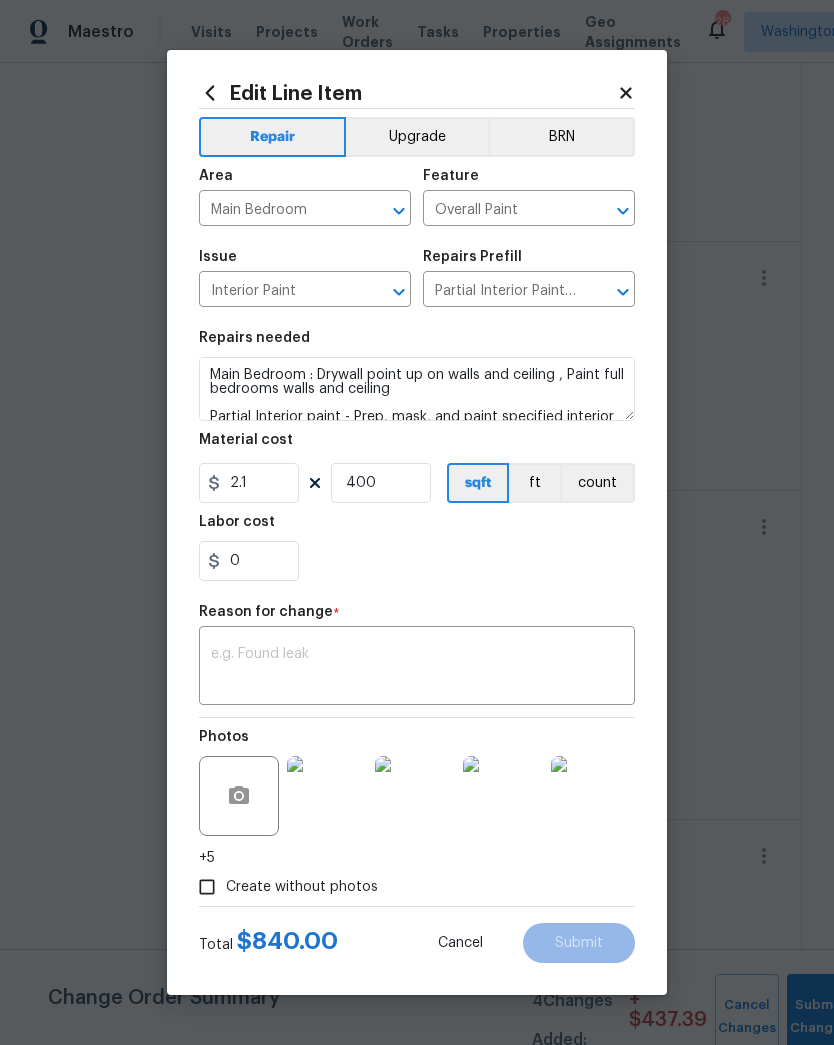 click on "0" at bounding box center (417, 561) 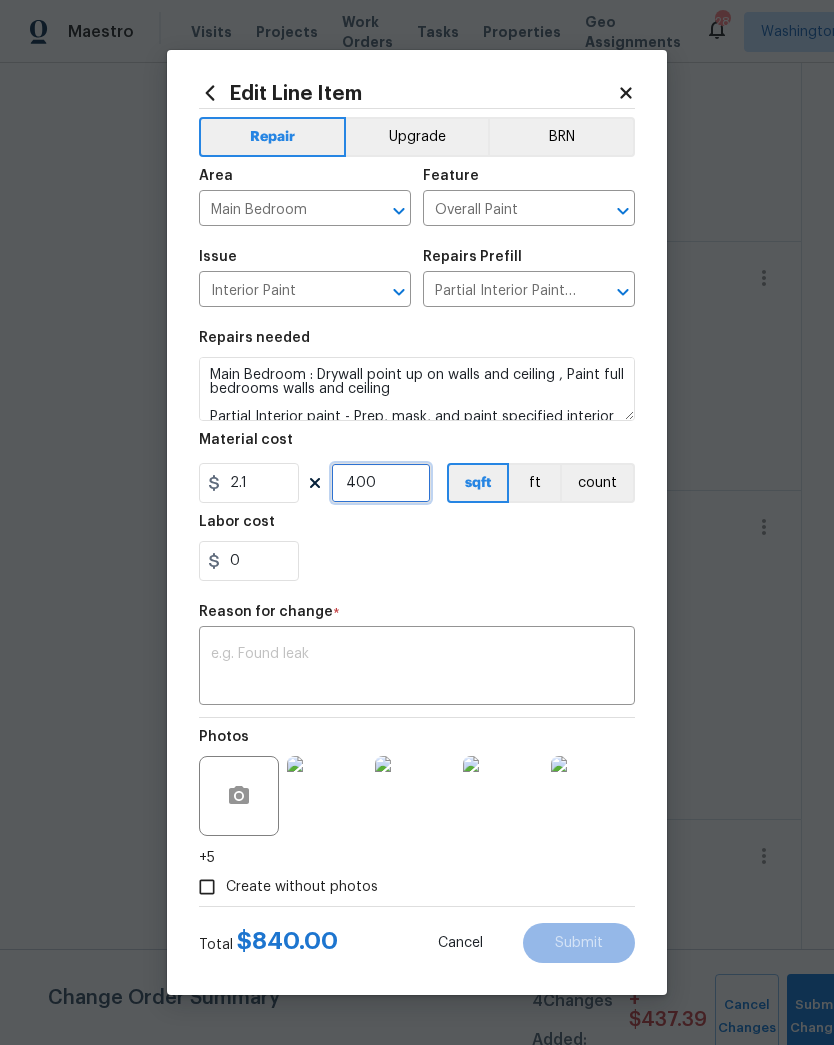 click on "400" at bounding box center [381, 483] 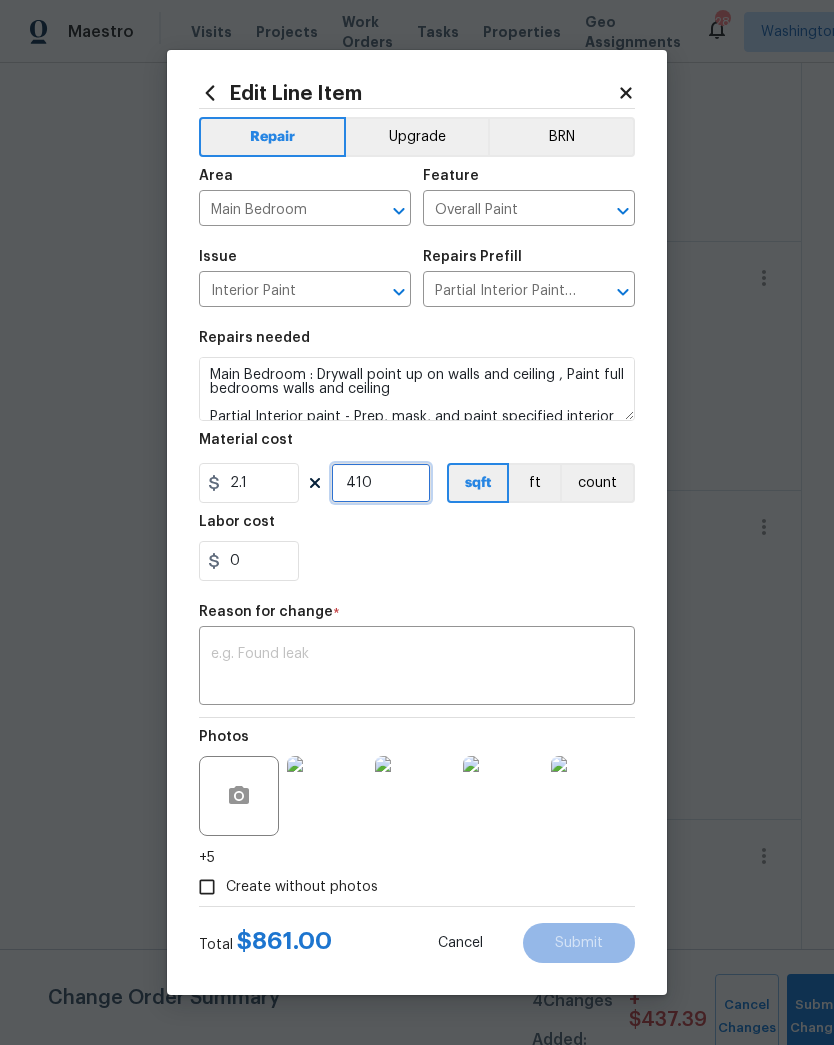 type on "410" 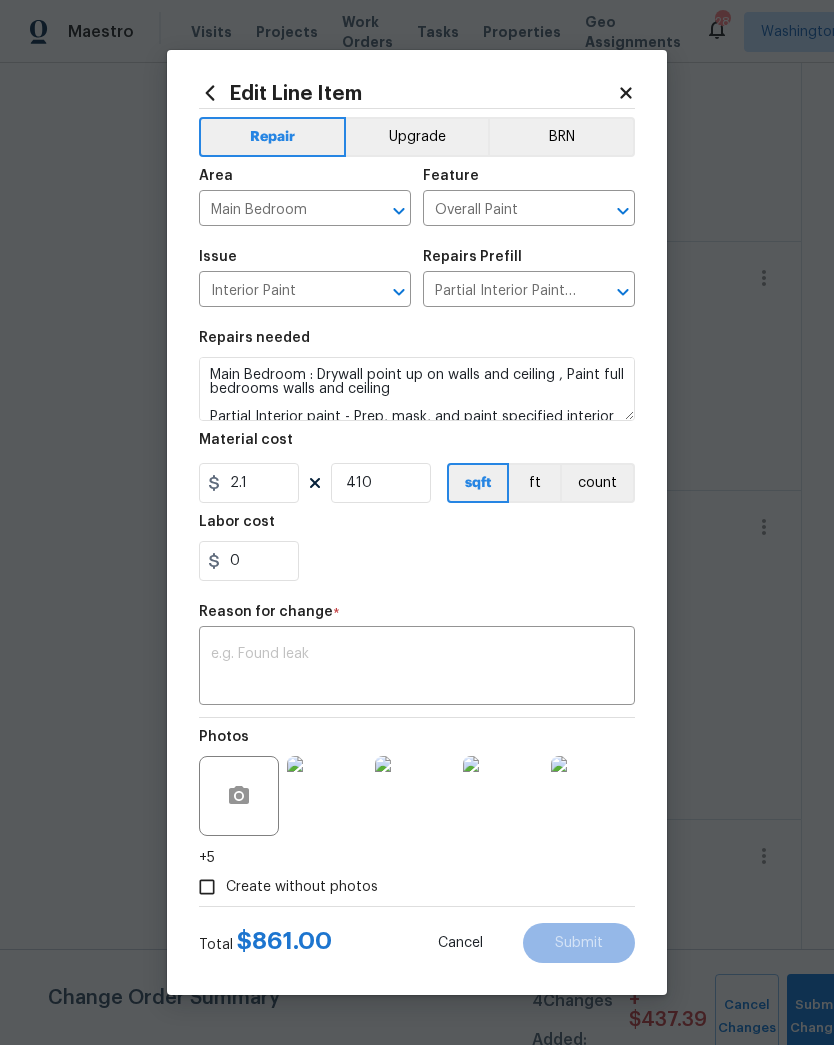 click on "0" at bounding box center [417, 561] 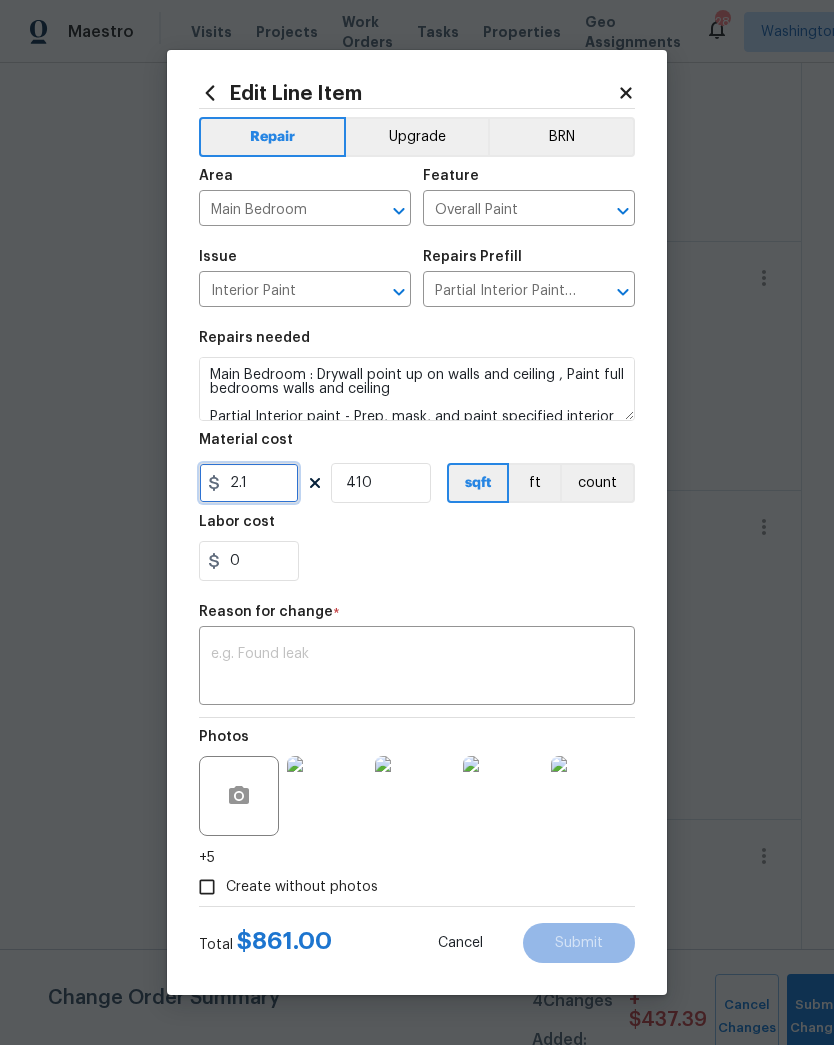 click on "2.1" at bounding box center [249, 483] 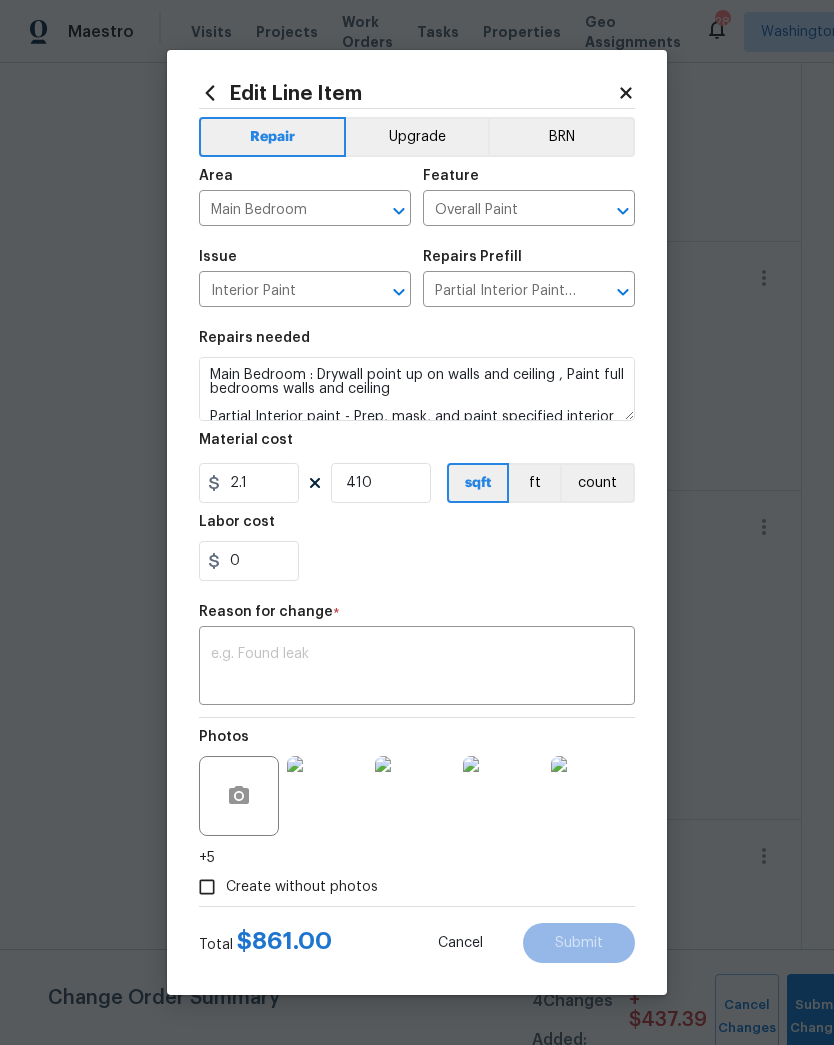 click at bounding box center [417, 668] 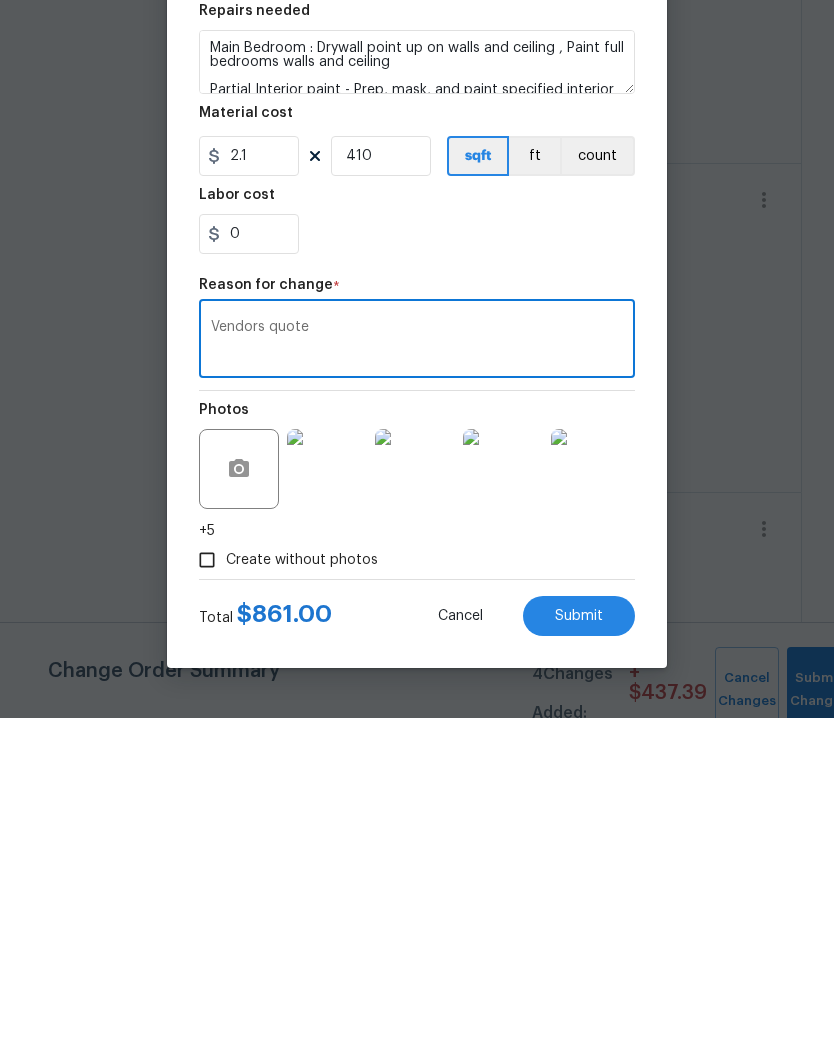 type on "Vendors quote" 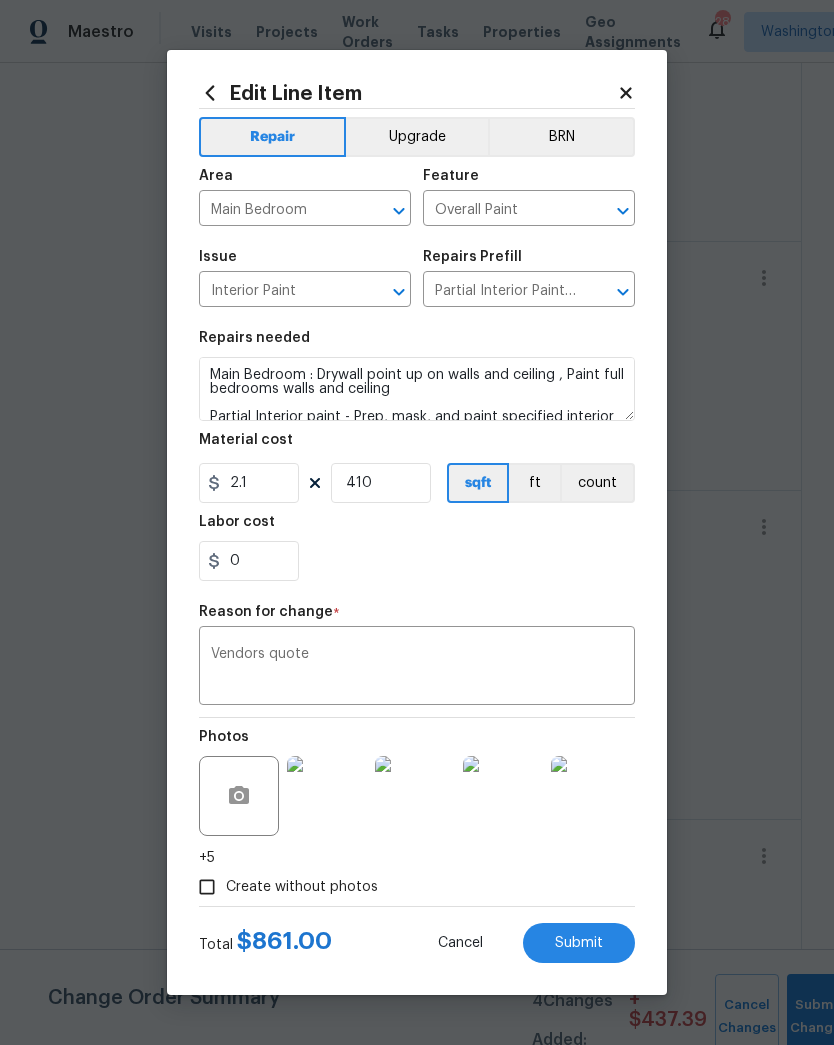click on "Submit" at bounding box center [579, 943] 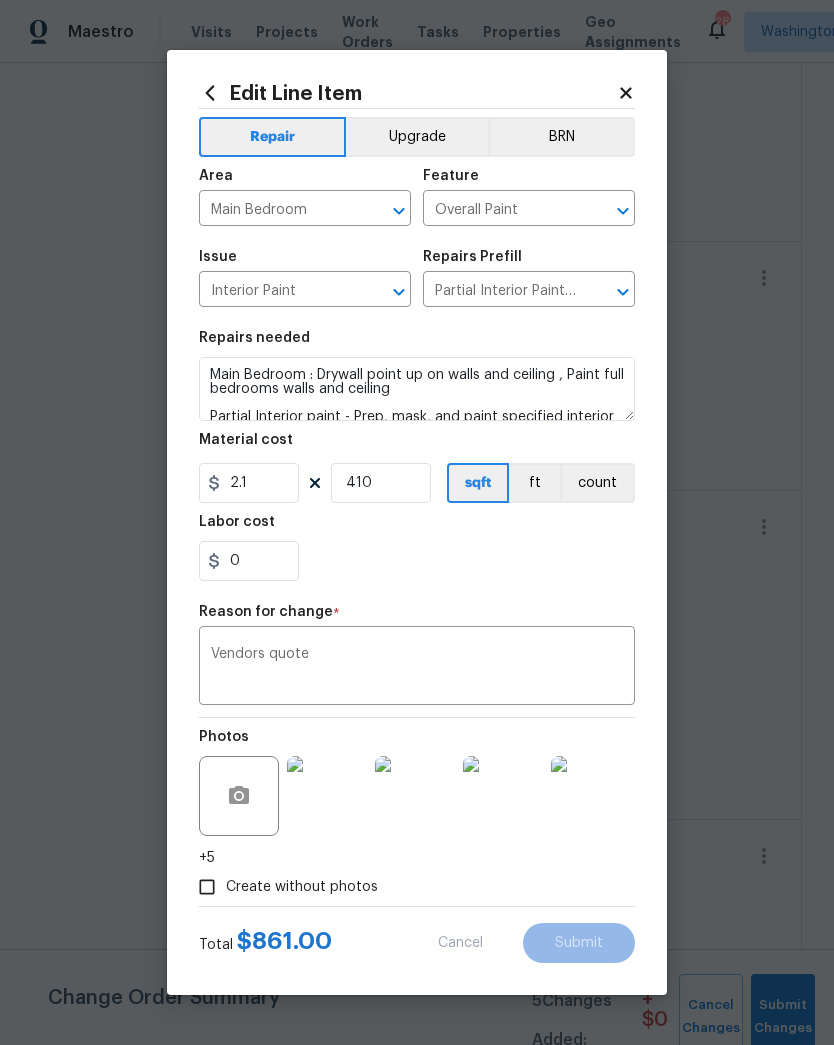 type on "285" 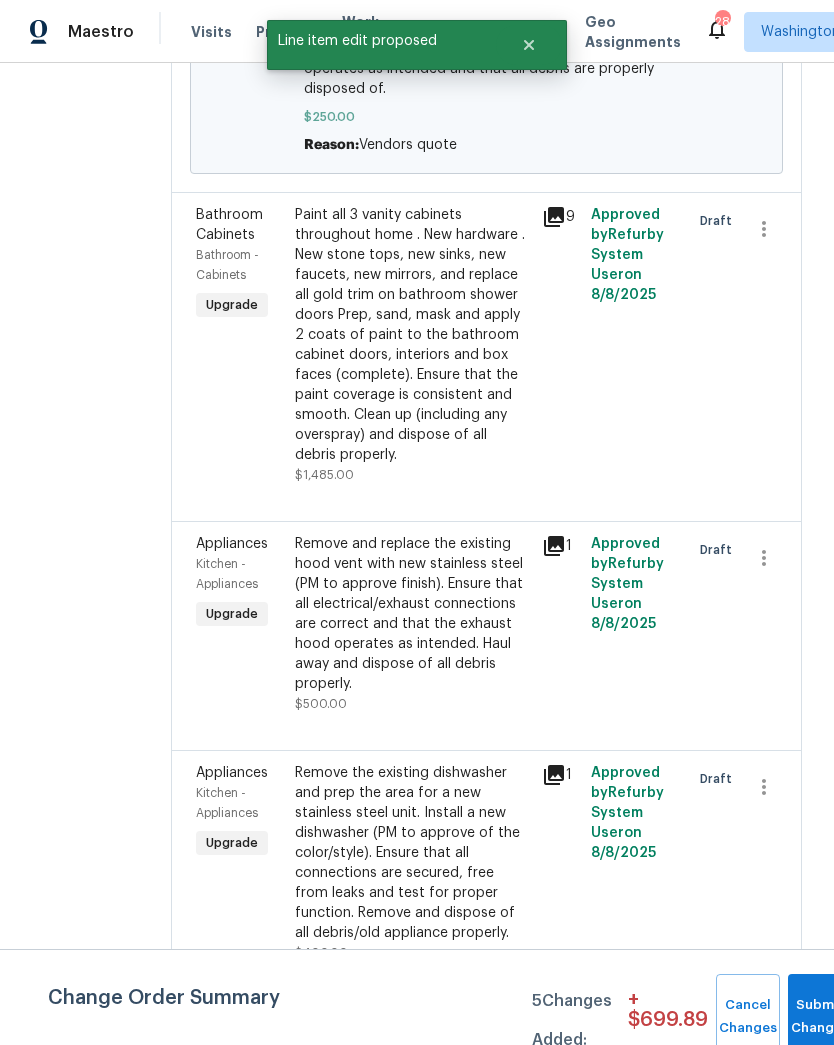scroll, scrollTop: 0, scrollLeft: 0, axis: both 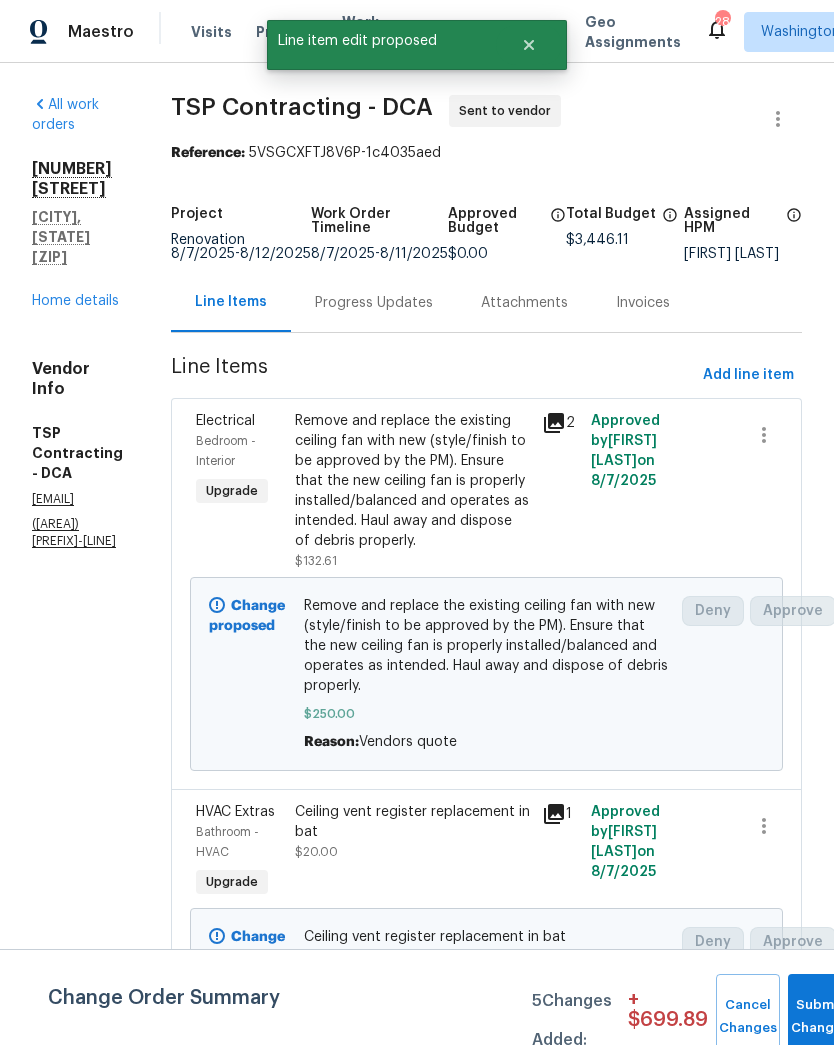 click on "Progress Updates" at bounding box center [374, 303] 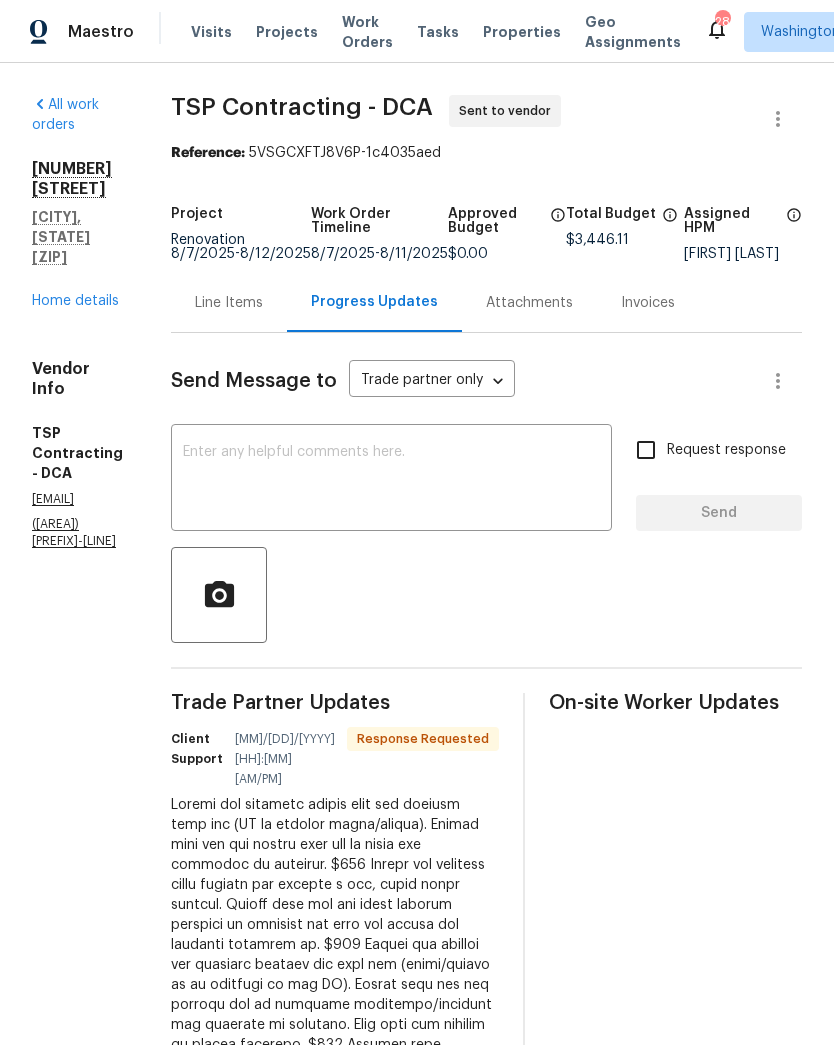 scroll, scrollTop: 0, scrollLeft: 0, axis: both 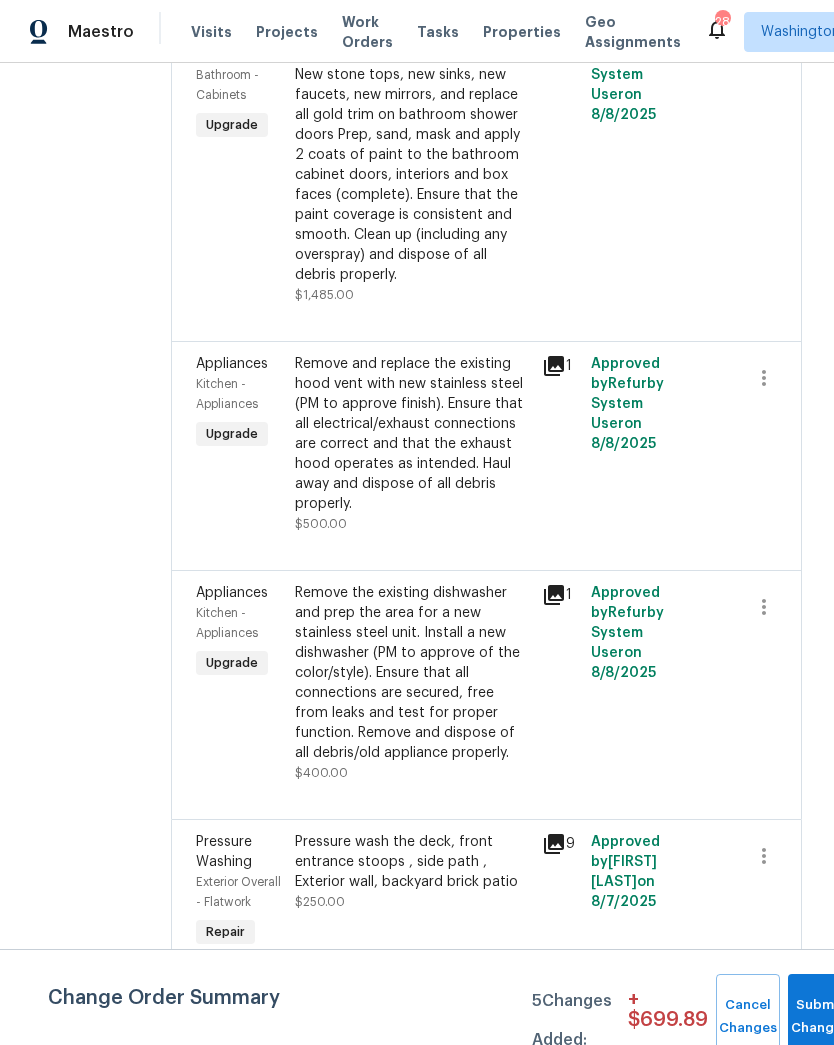 click on "Pressure wash the deck, front entrance stoops , side path , Exterior wall, backyard  brick patio" at bounding box center [412, 862] 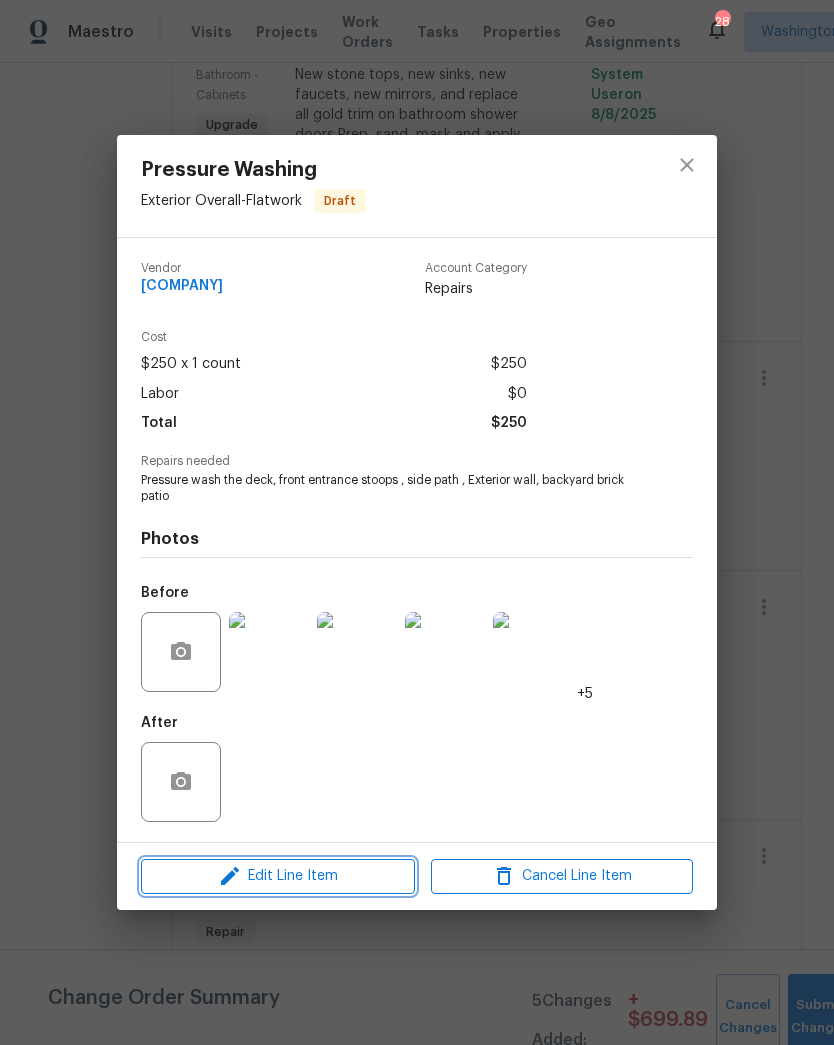 click on "Edit Line Item" at bounding box center (278, 876) 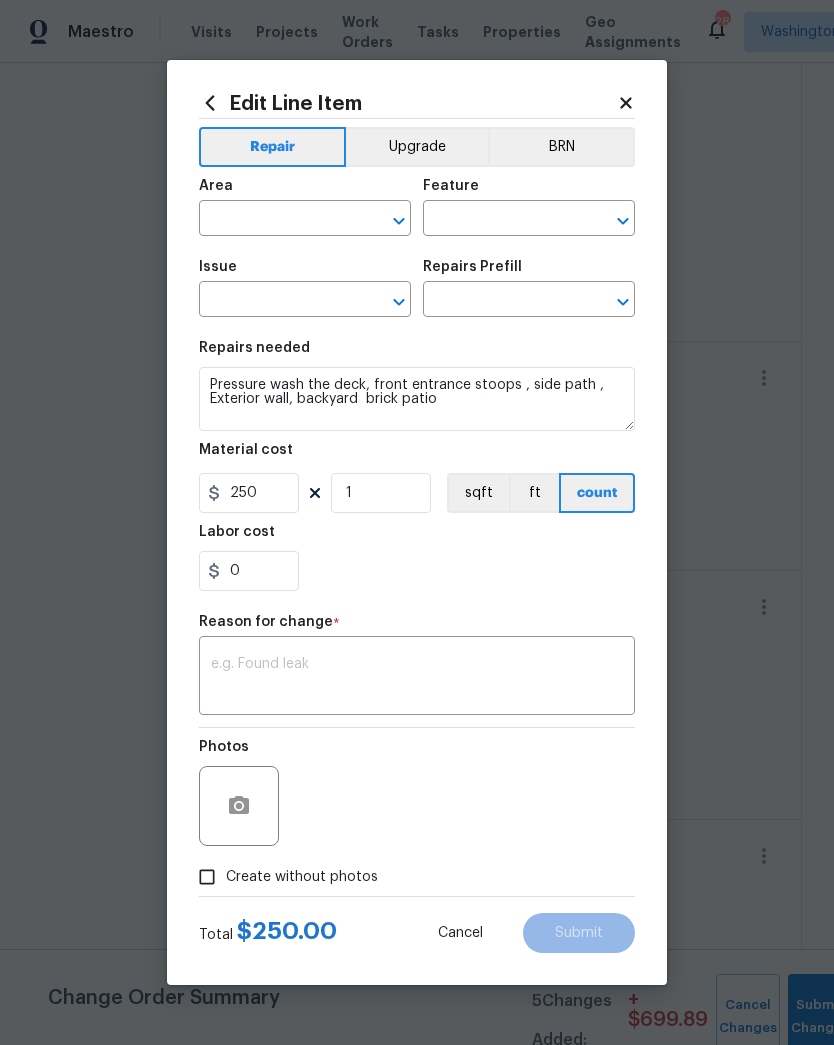 type on "Exterior Overall" 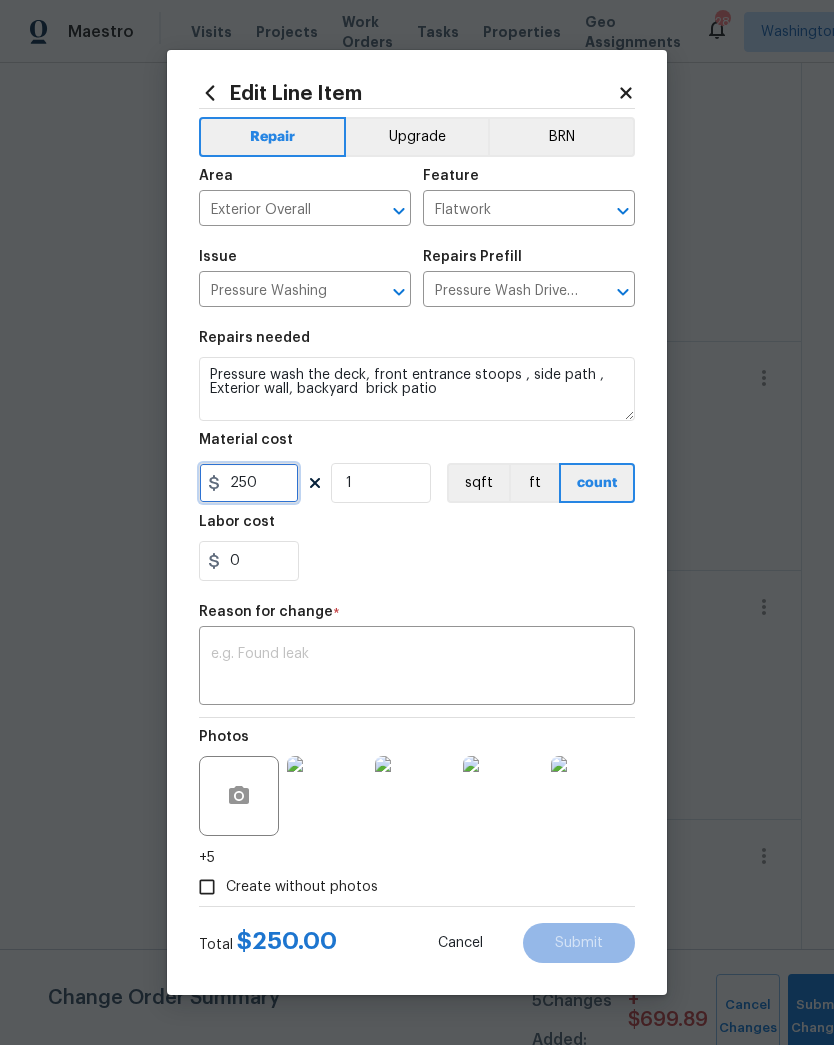 click on "250" at bounding box center (249, 483) 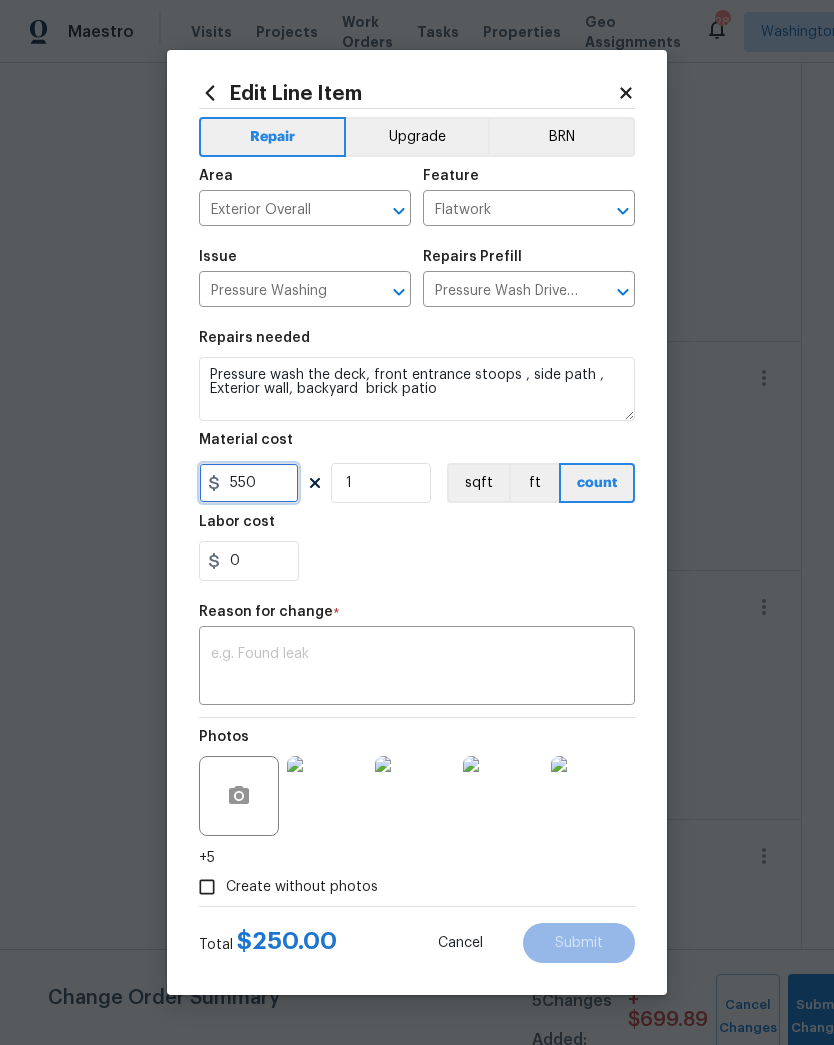 type on "550" 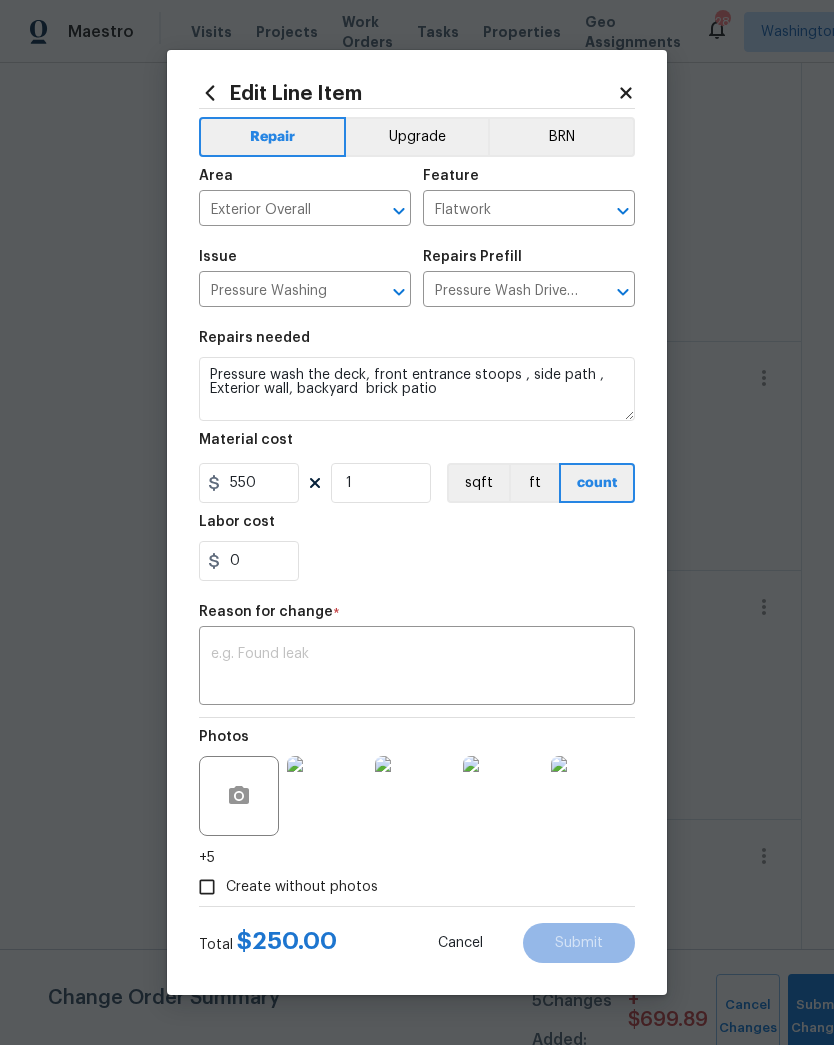 click at bounding box center (417, 668) 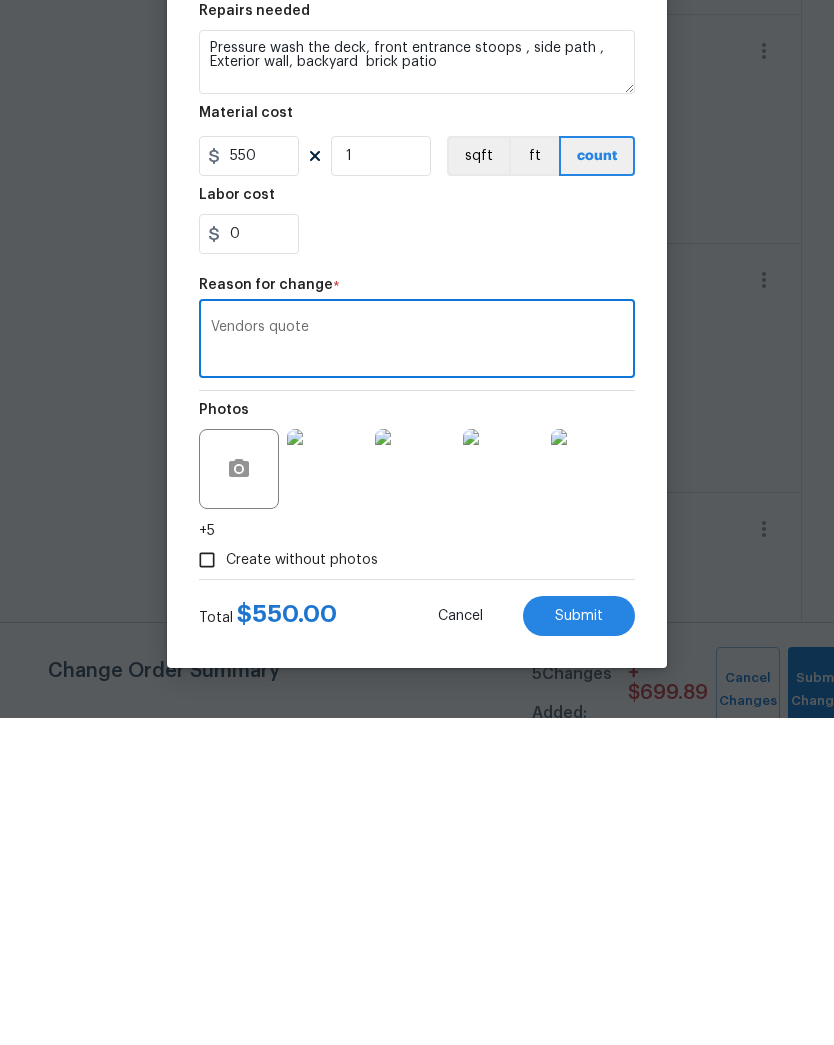 type on "Vendors quote" 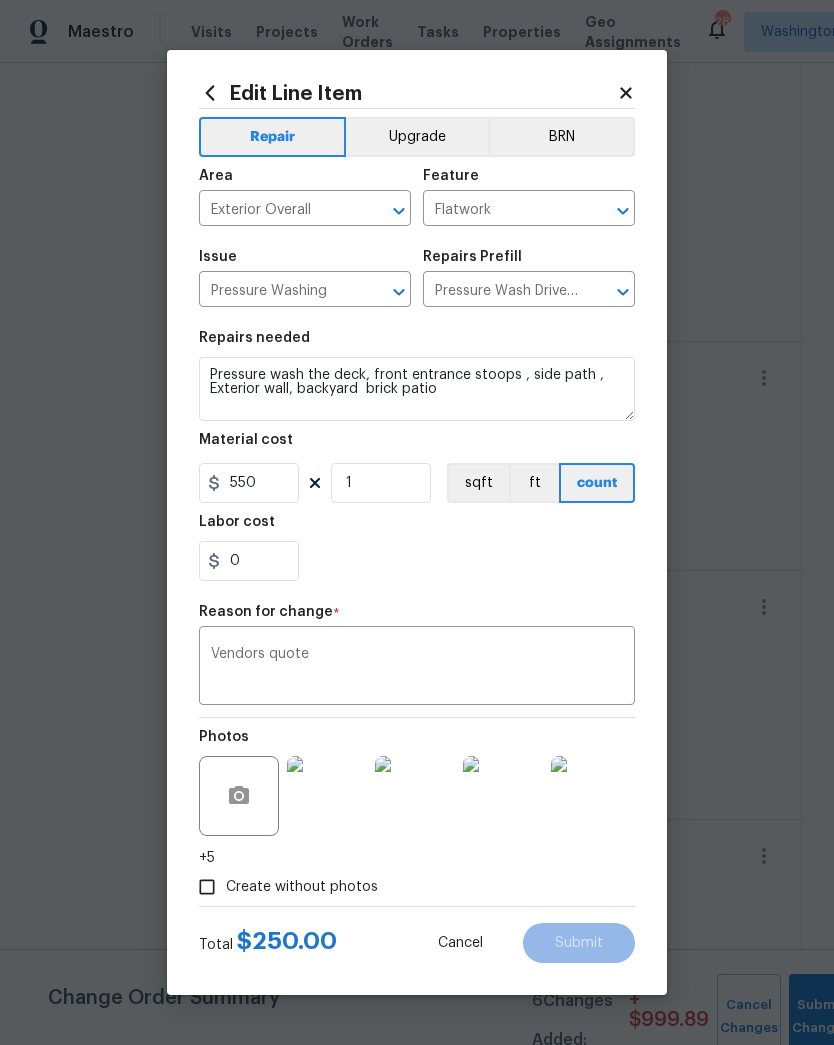 type on "250" 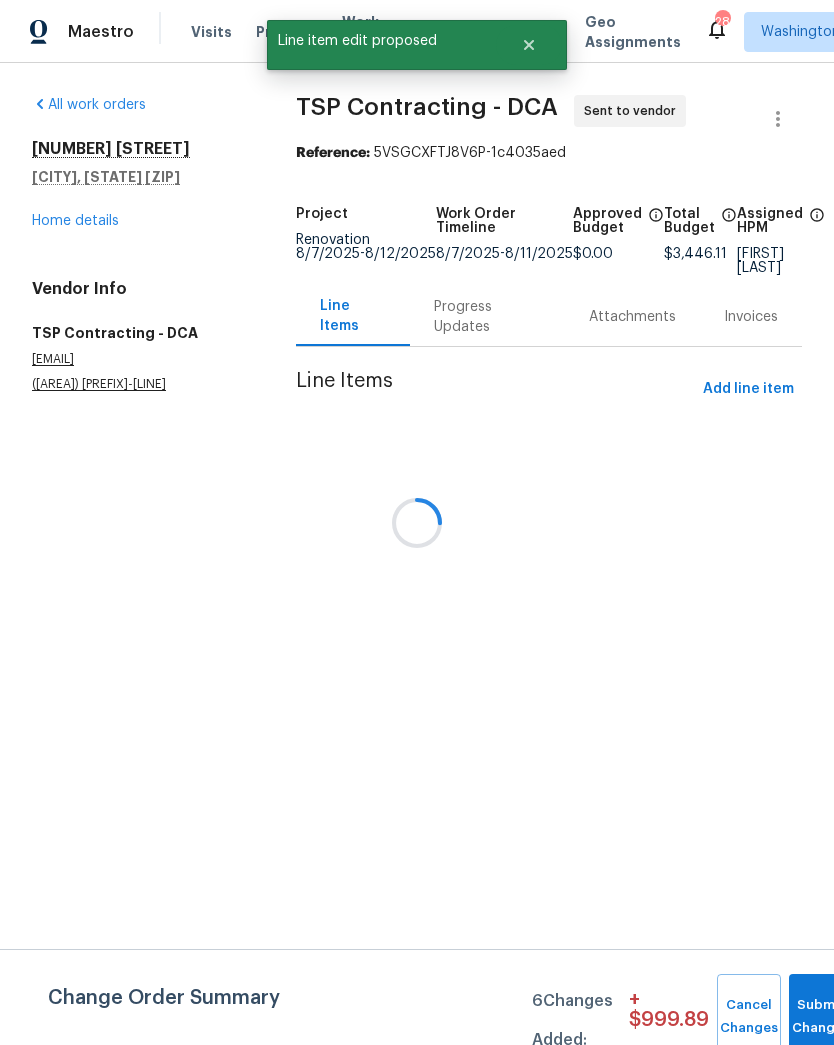 scroll, scrollTop: 0, scrollLeft: 0, axis: both 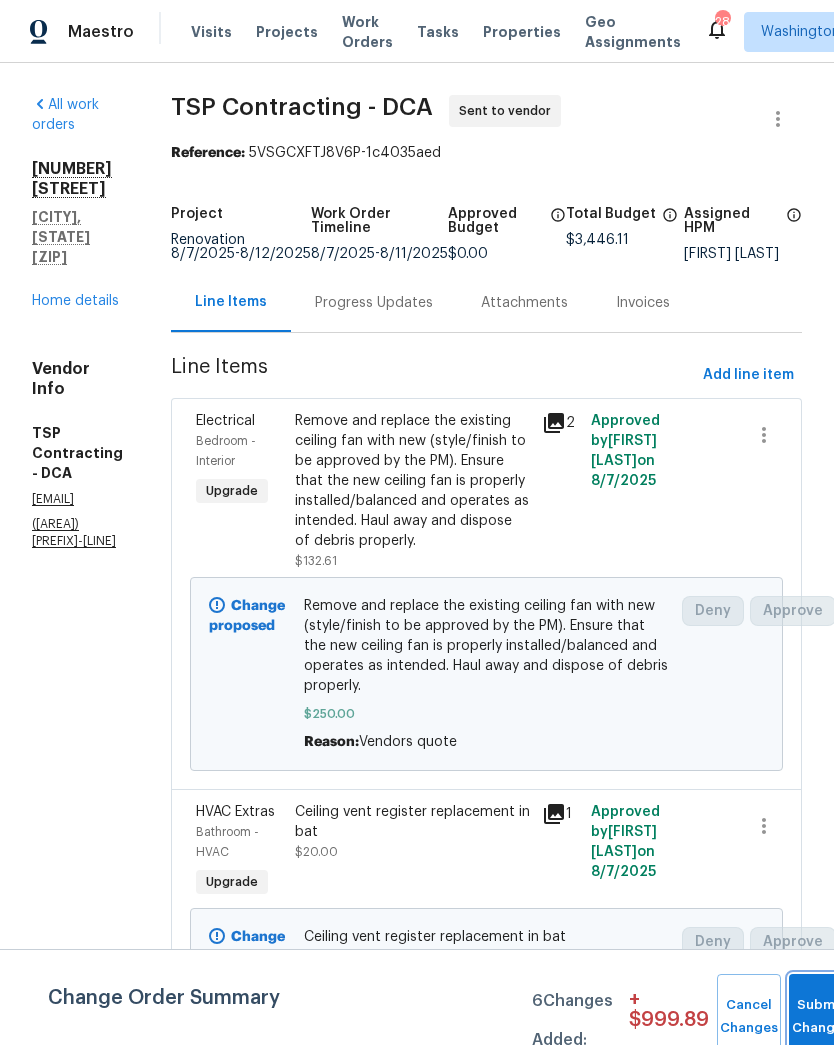 click on "Submit Changes" at bounding box center [821, 1017] 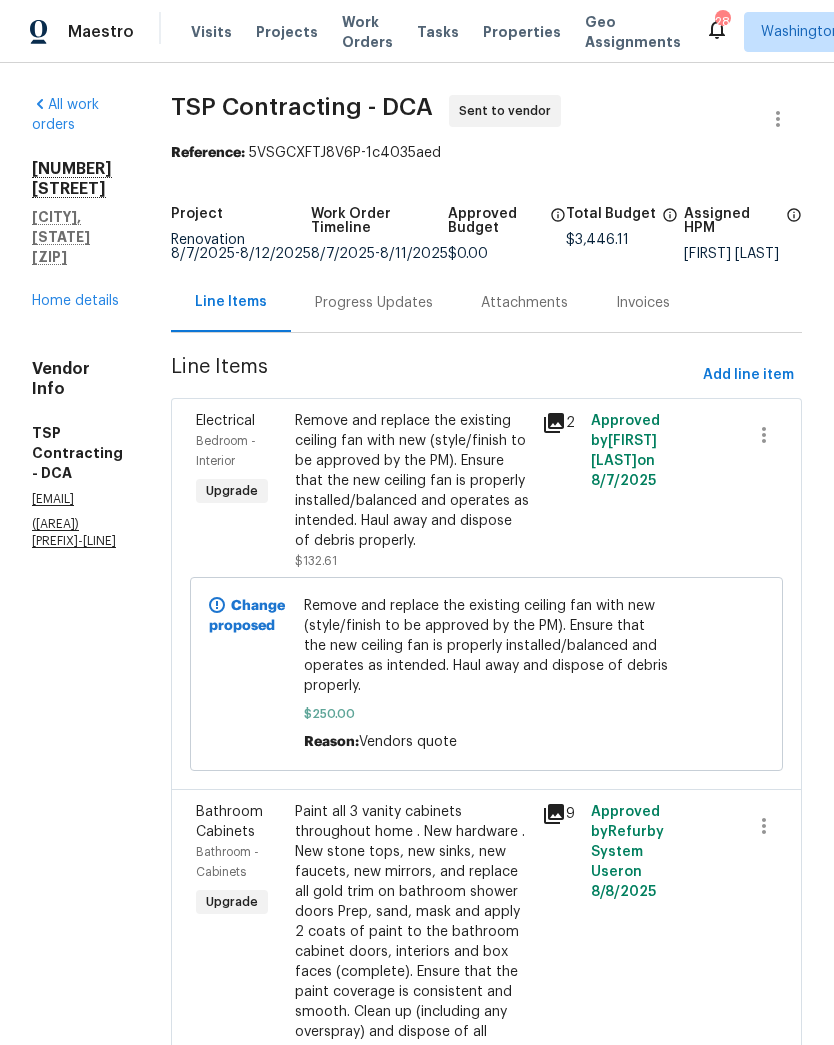 click on "Progress Updates" at bounding box center [374, 303] 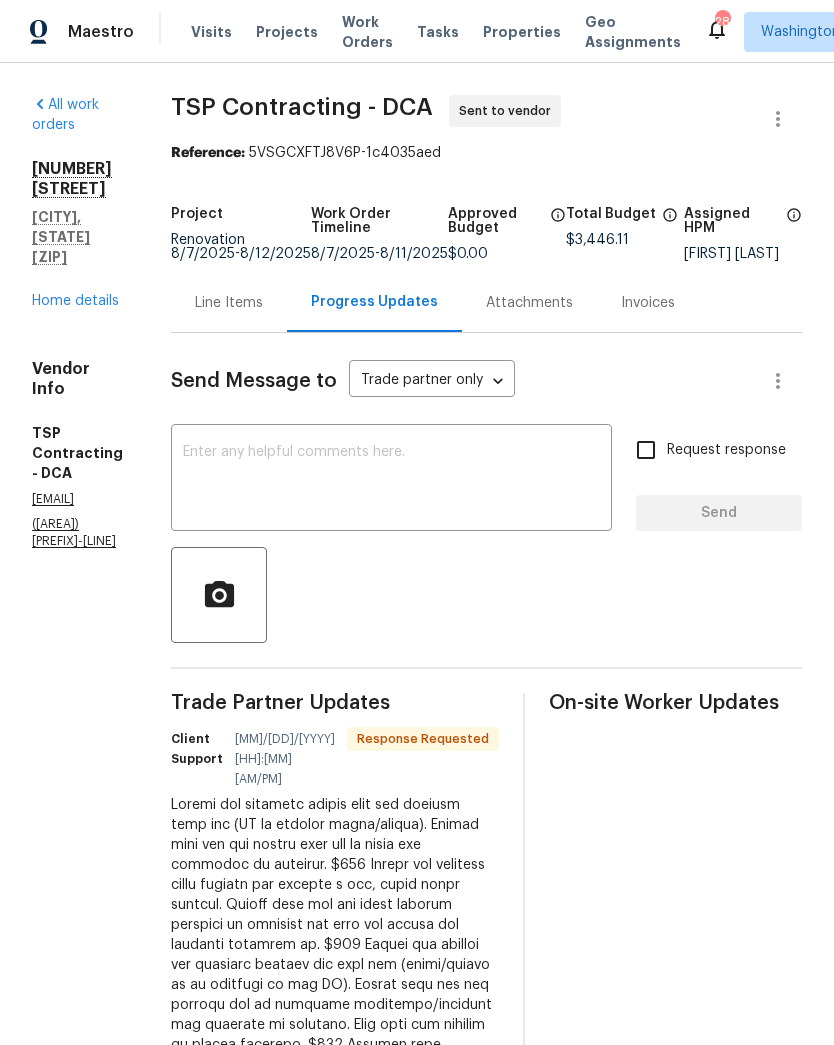 click at bounding box center (391, 480) 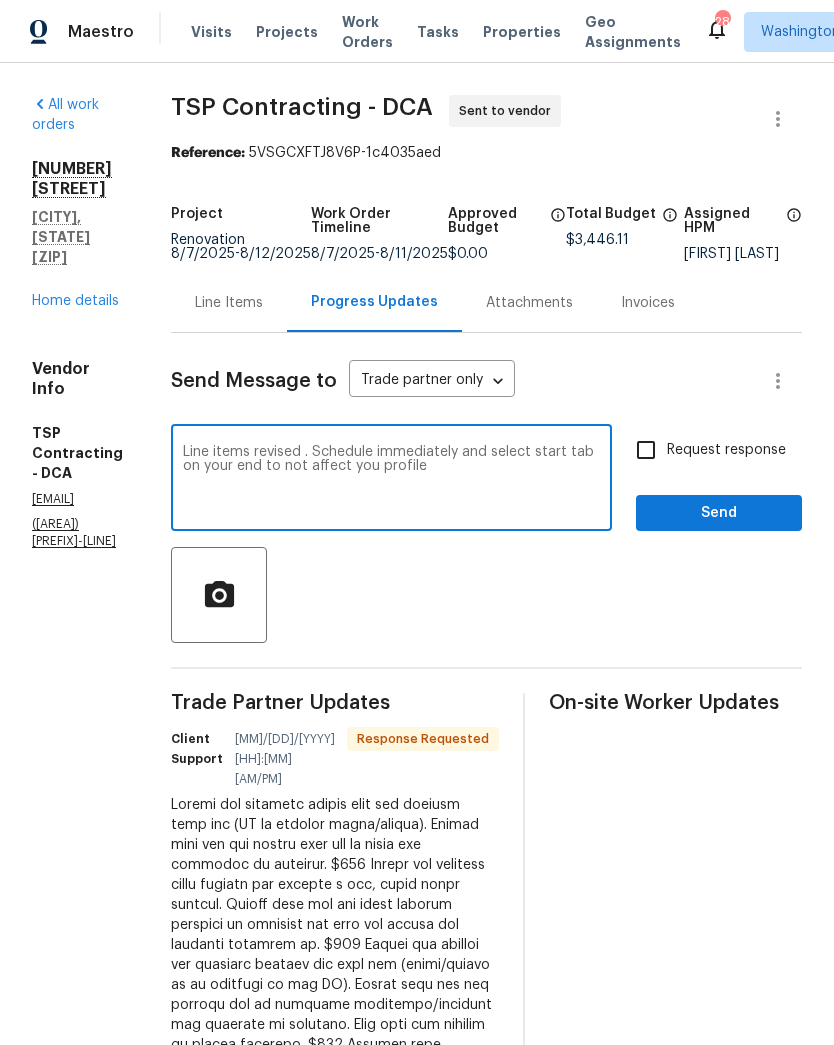click on "Line items revised . Schedule immediately and select start tab on your end to not affect you profile" at bounding box center [391, 480] 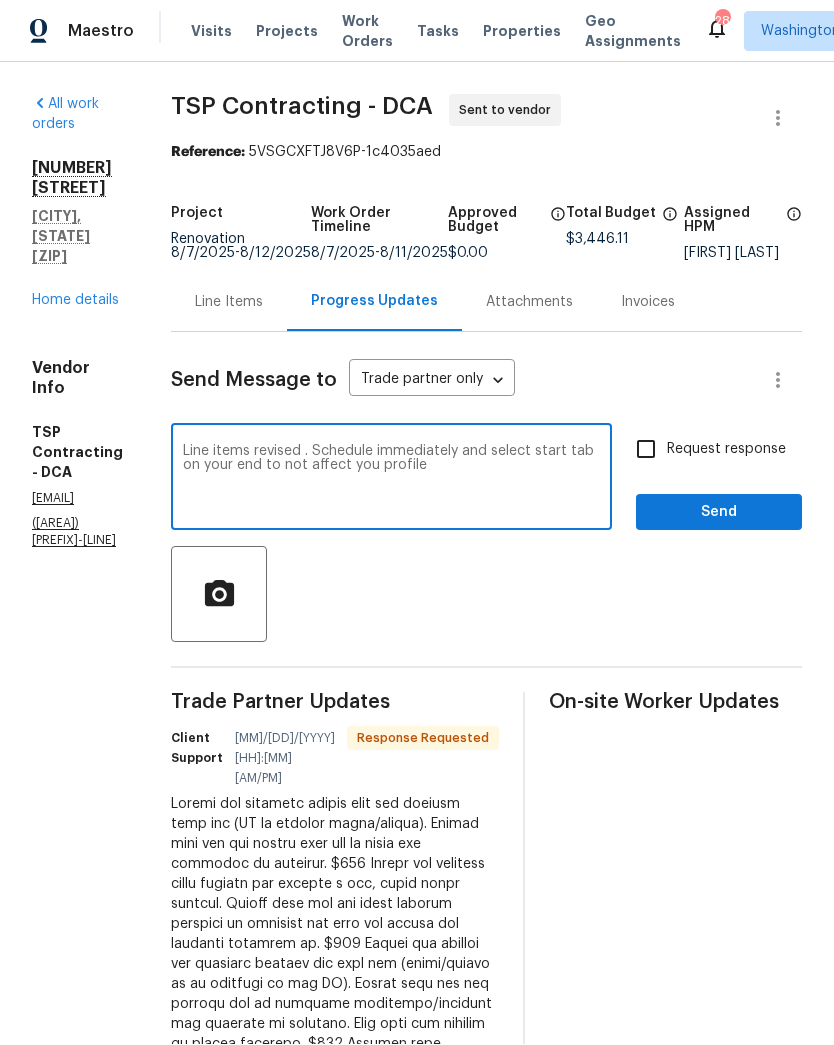 click on "Line items revised . Schedule immediately and select start tab on your end to not affect you profile" at bounding box center [391, 480] 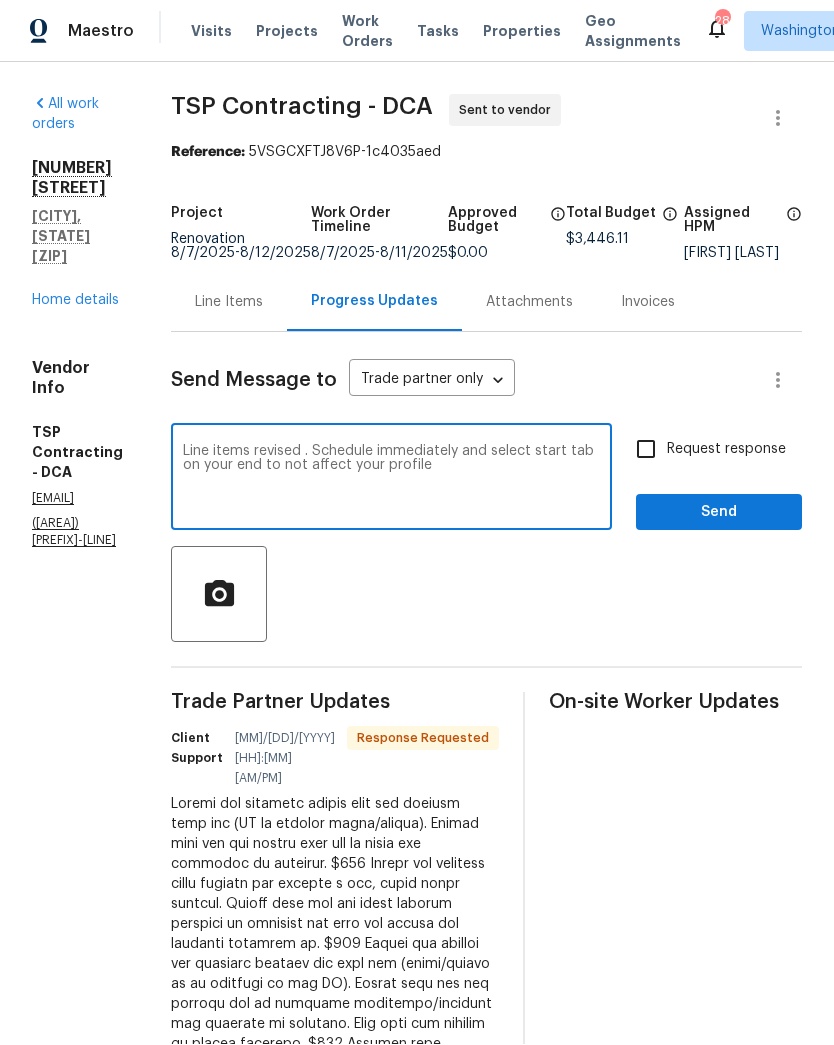 click on "Line items revised . Schedule immediately and select start tab on your end to not affect your profile" at bounding box center [391, 480] 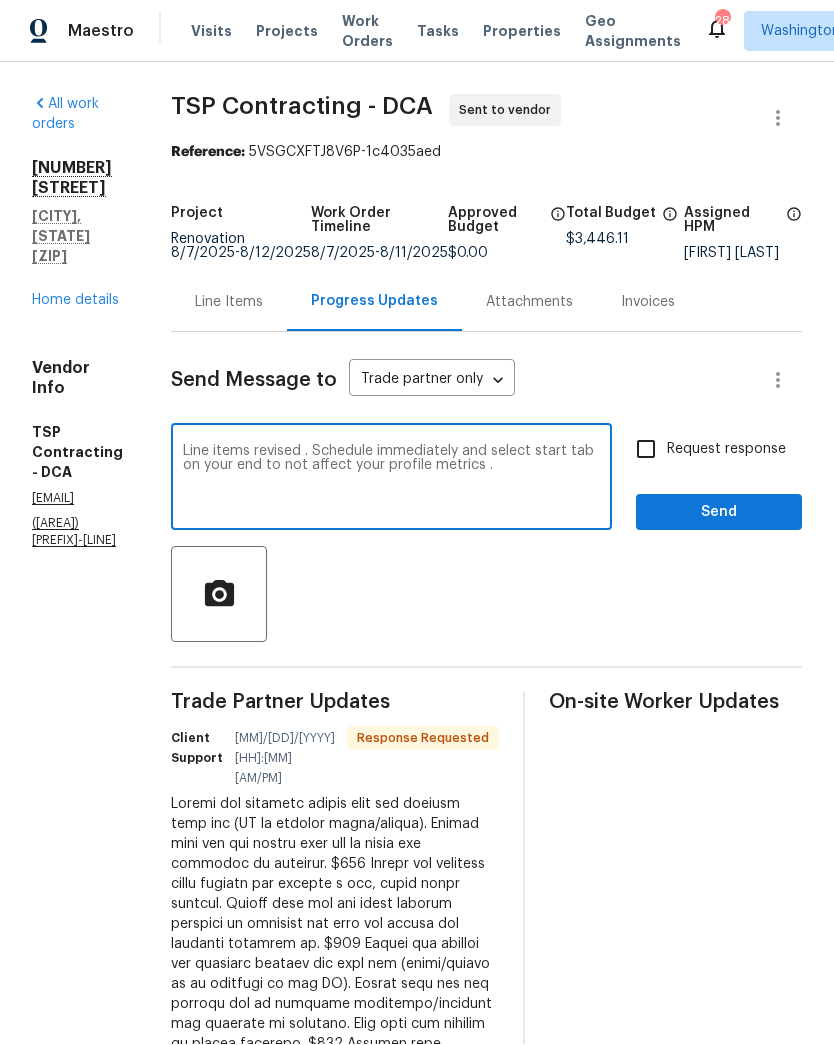 type on "Line items revised . Schedule immediately and select start tab on your end to not affect your profile metrics ." 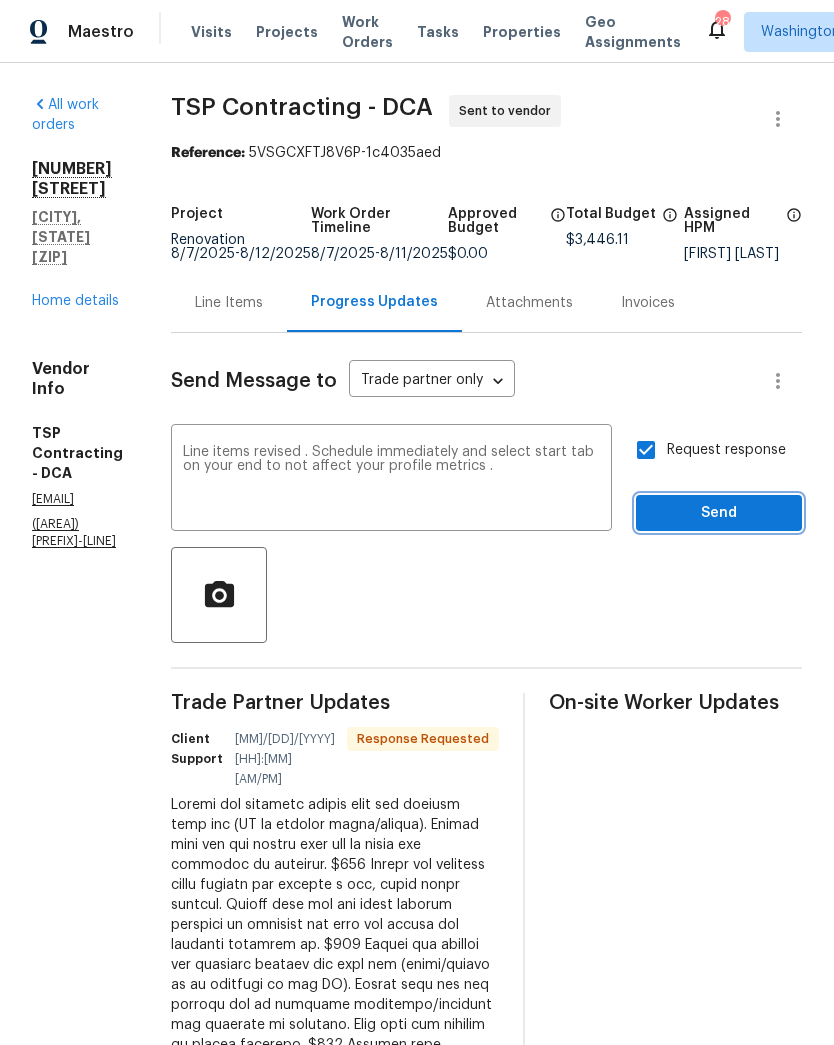 click on "Send" at bounding box center [719, 513] 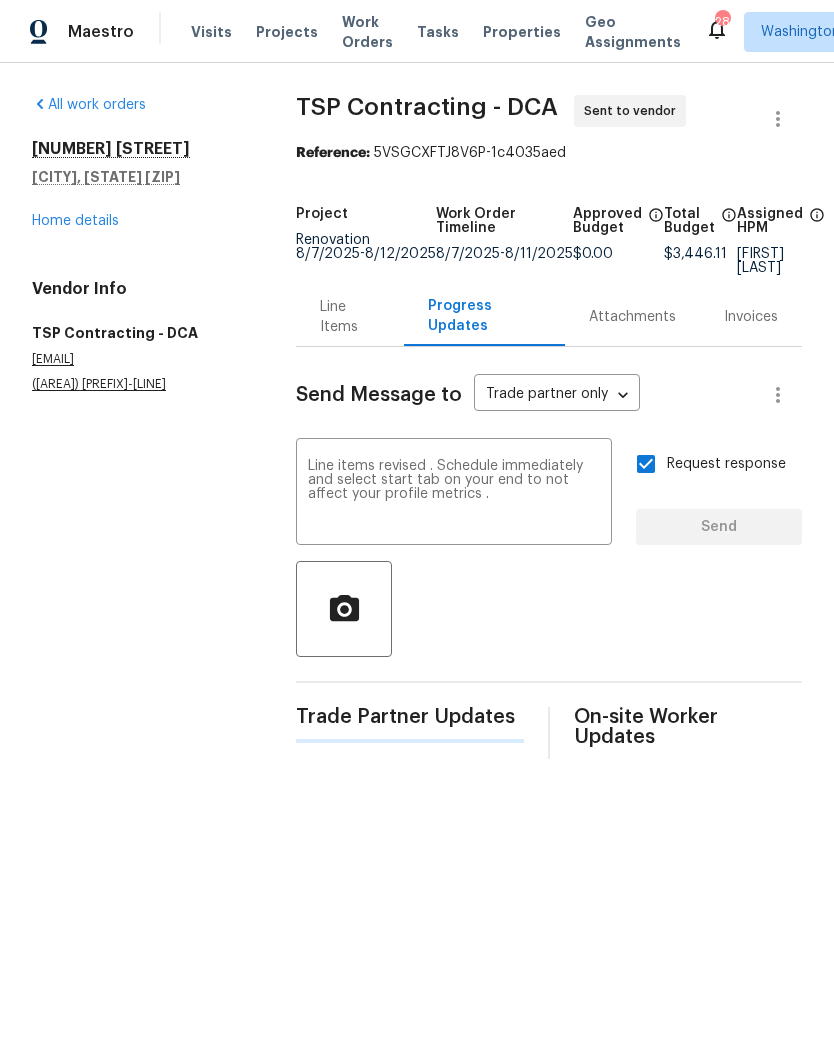 type 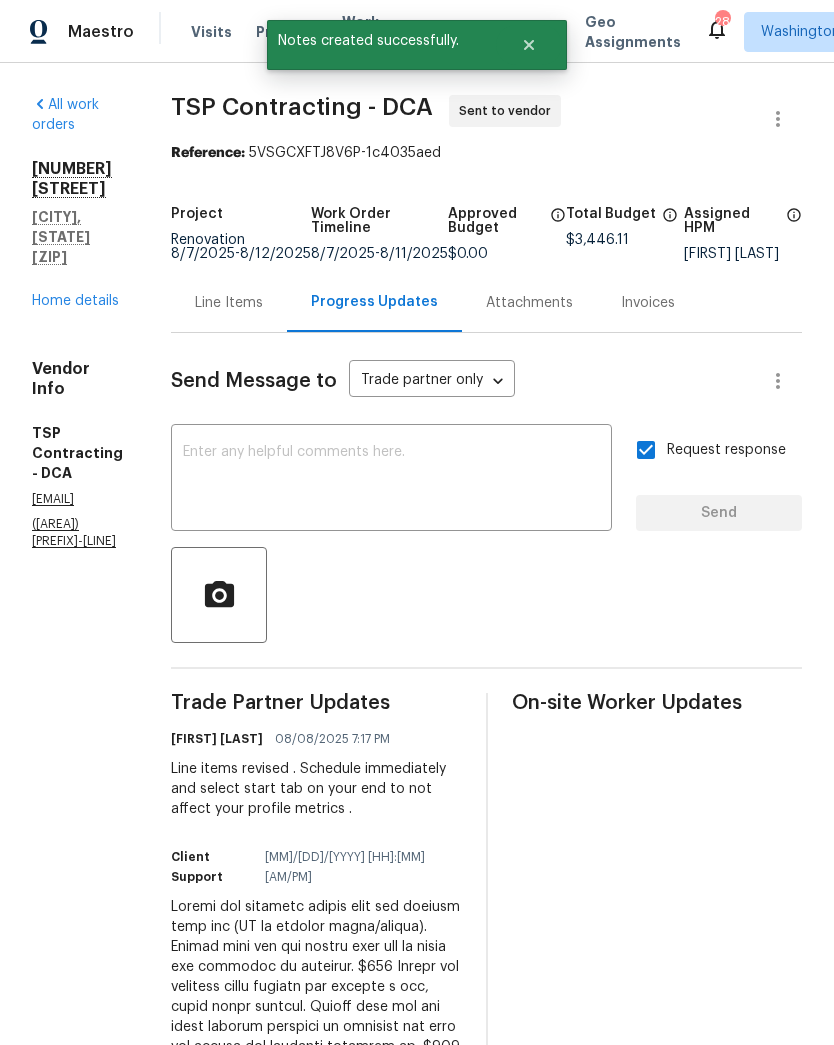 click on "Home details" at bounding box center (75, 301) 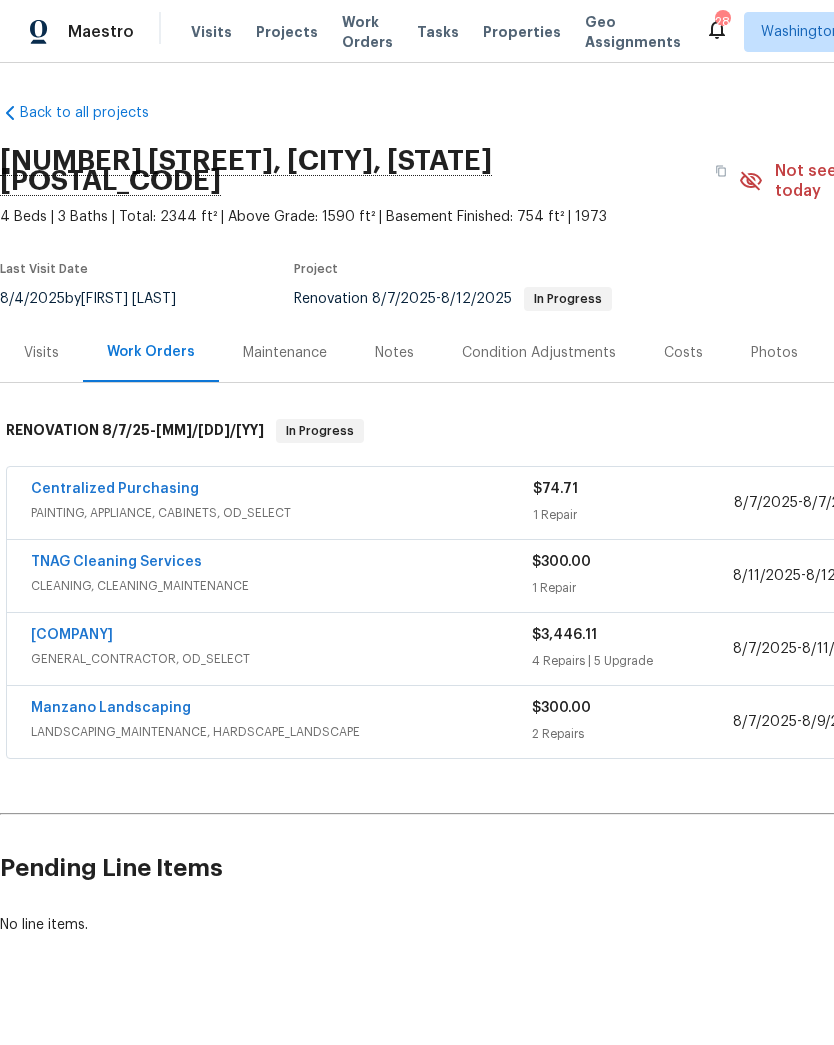 scroll, scrollTop: 0, scrollLeft: 0, axis: both 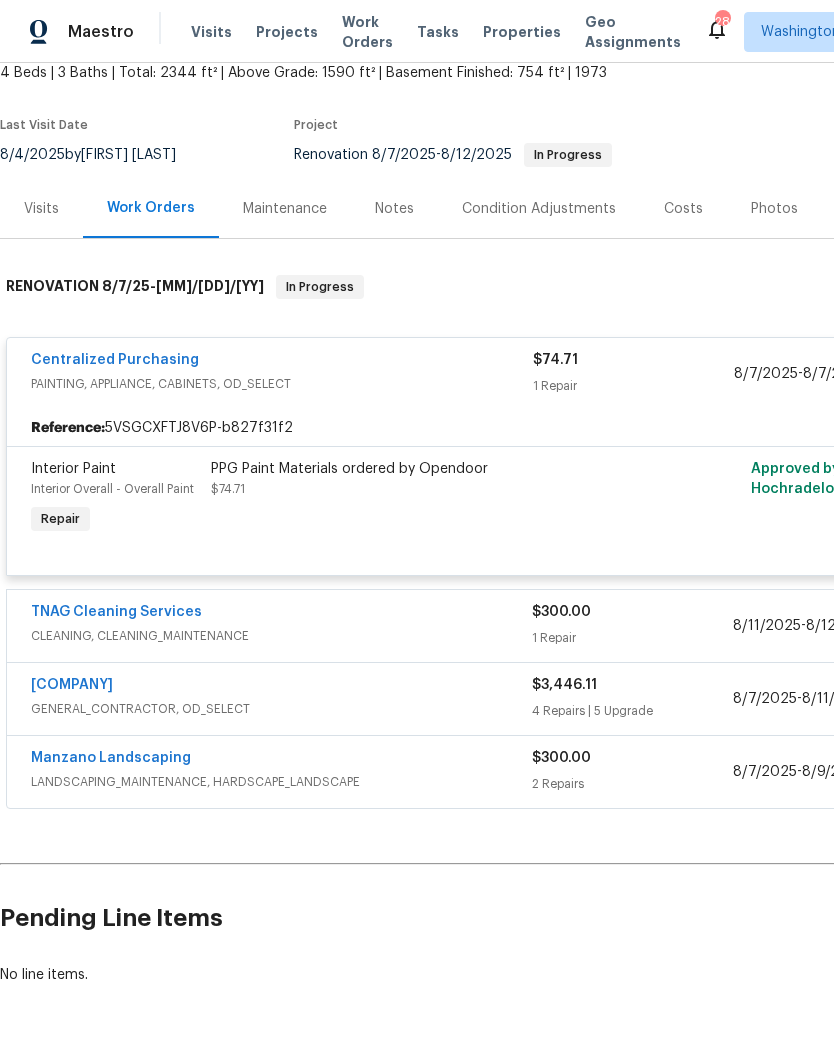 click on "Maintenance" at bounding box center [285, 208] 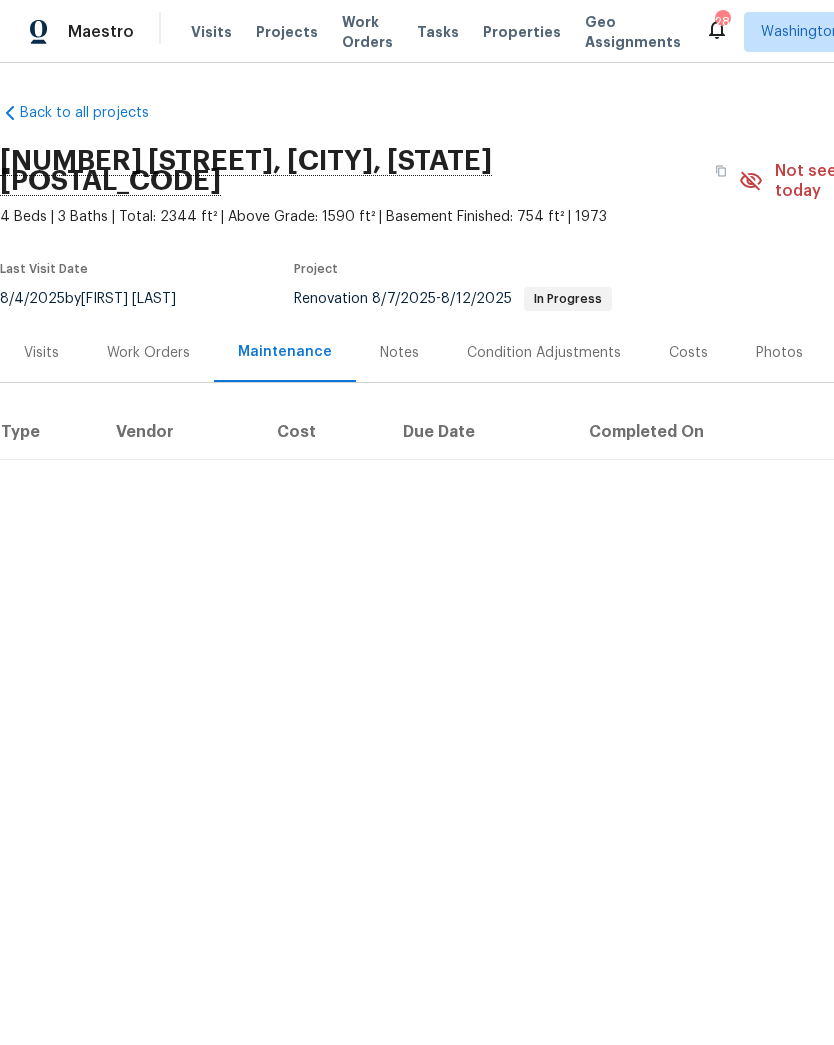 click on "Notes" at bounding box center [399, 353] 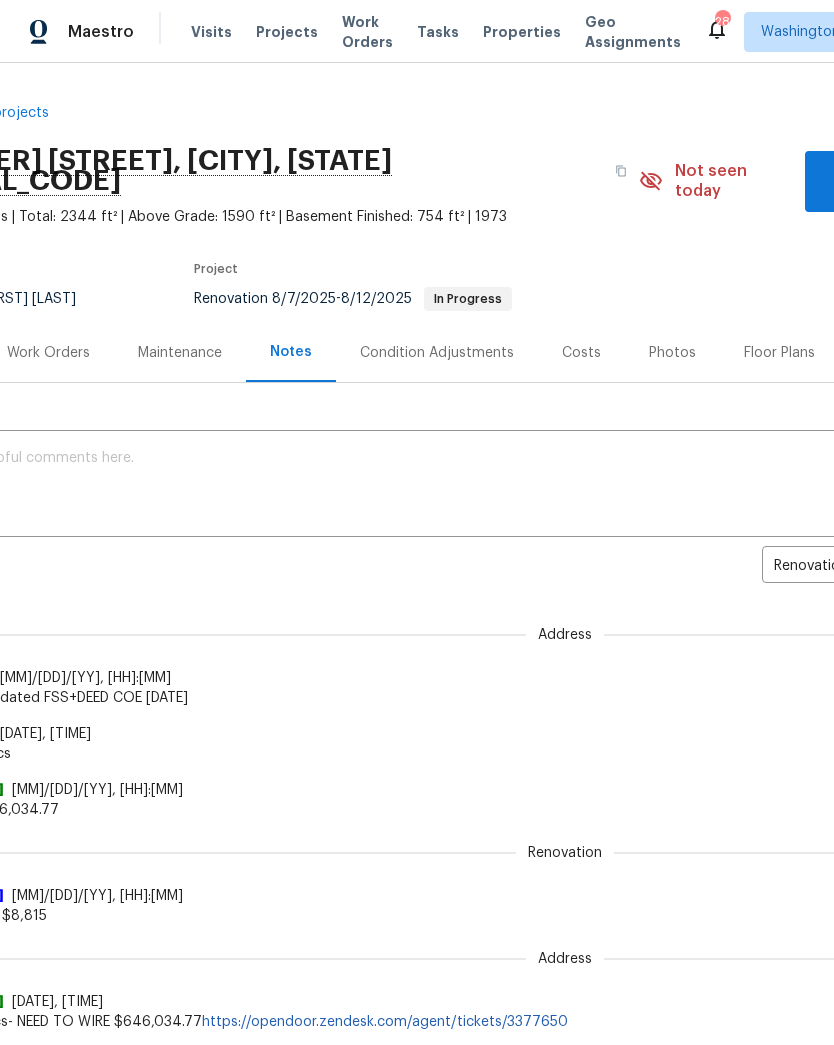 scroll, scrollTop: 0, scrollLeft: 100, axis: horizontal 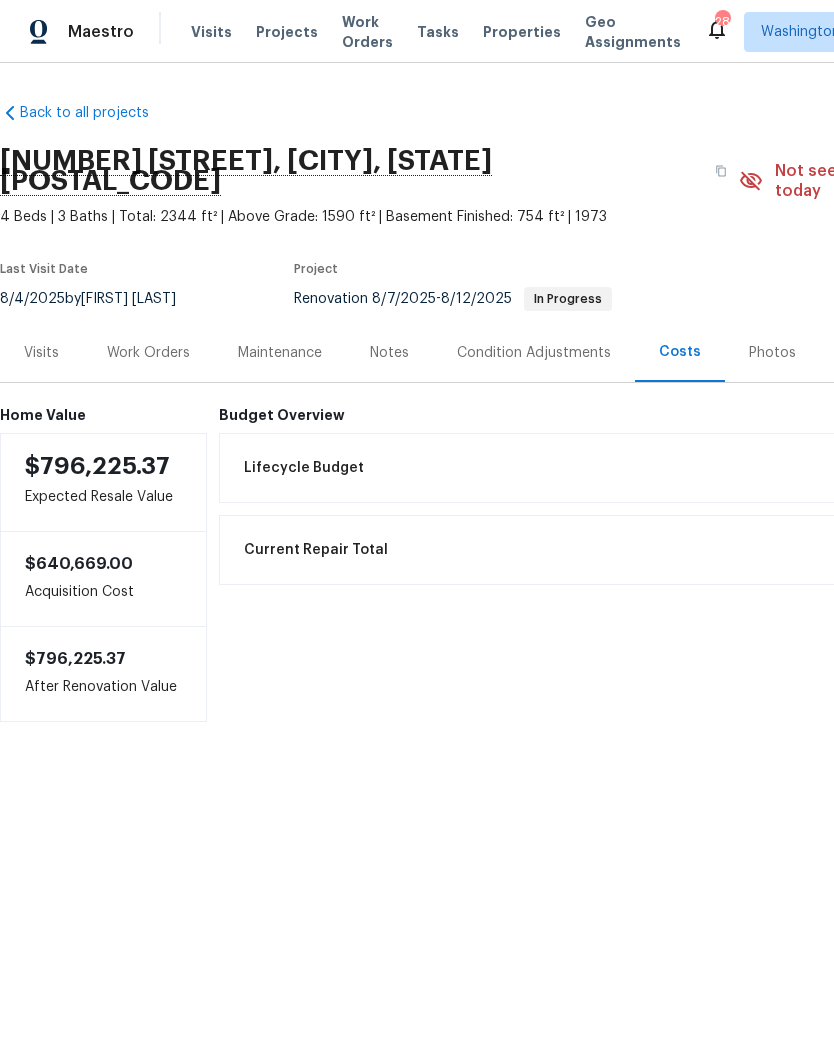 click on "Work Orders" at bounding box center [148, 353] 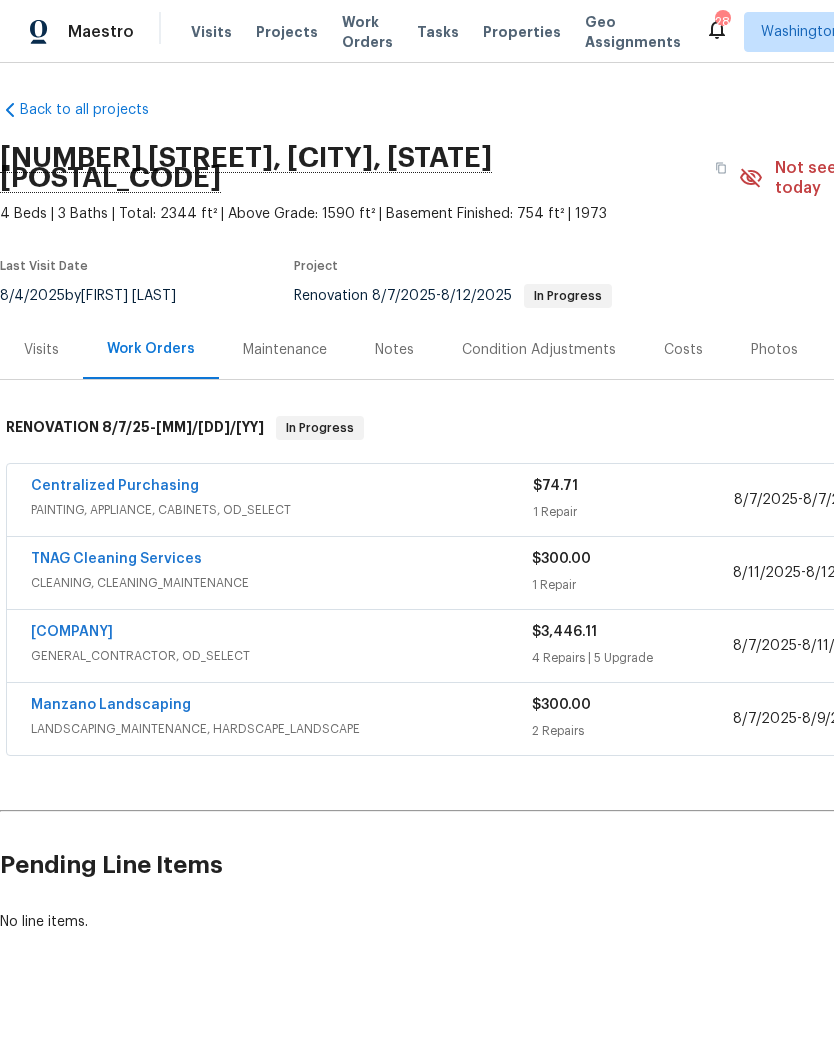 scroll, scrollTop: 3, scrollLeft: 0, axis: vertical 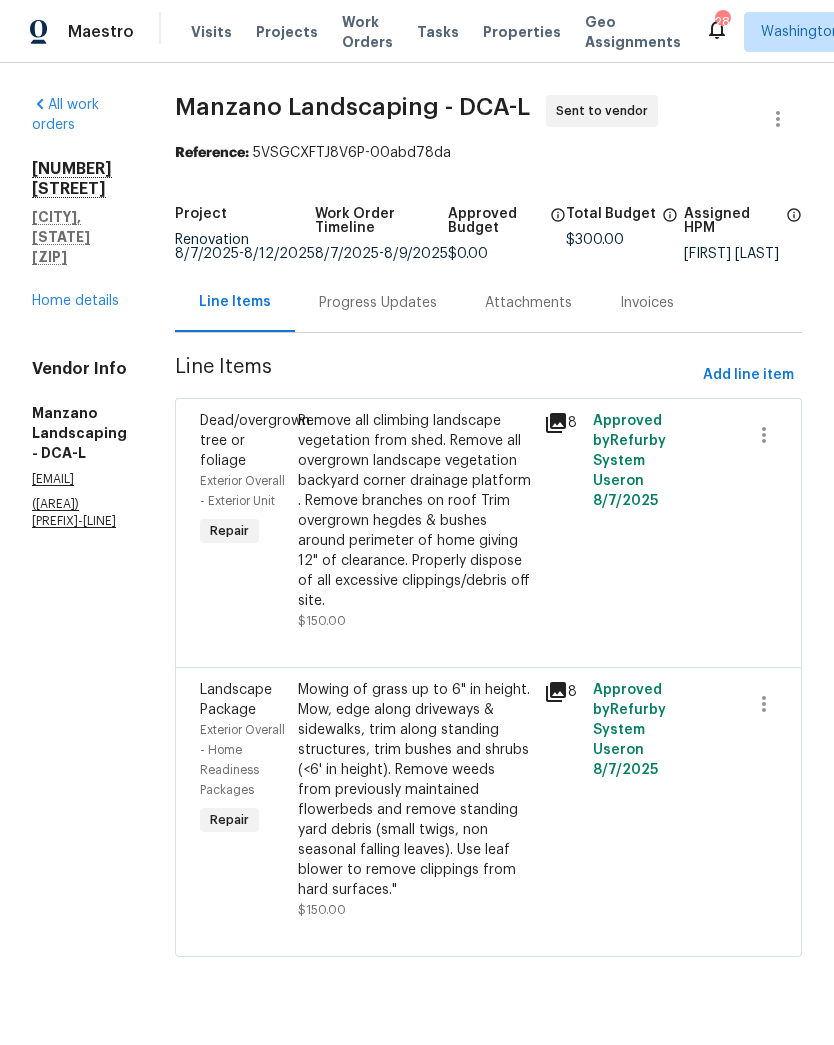 click on "Progress Updates" at bounding box center (378, 302) 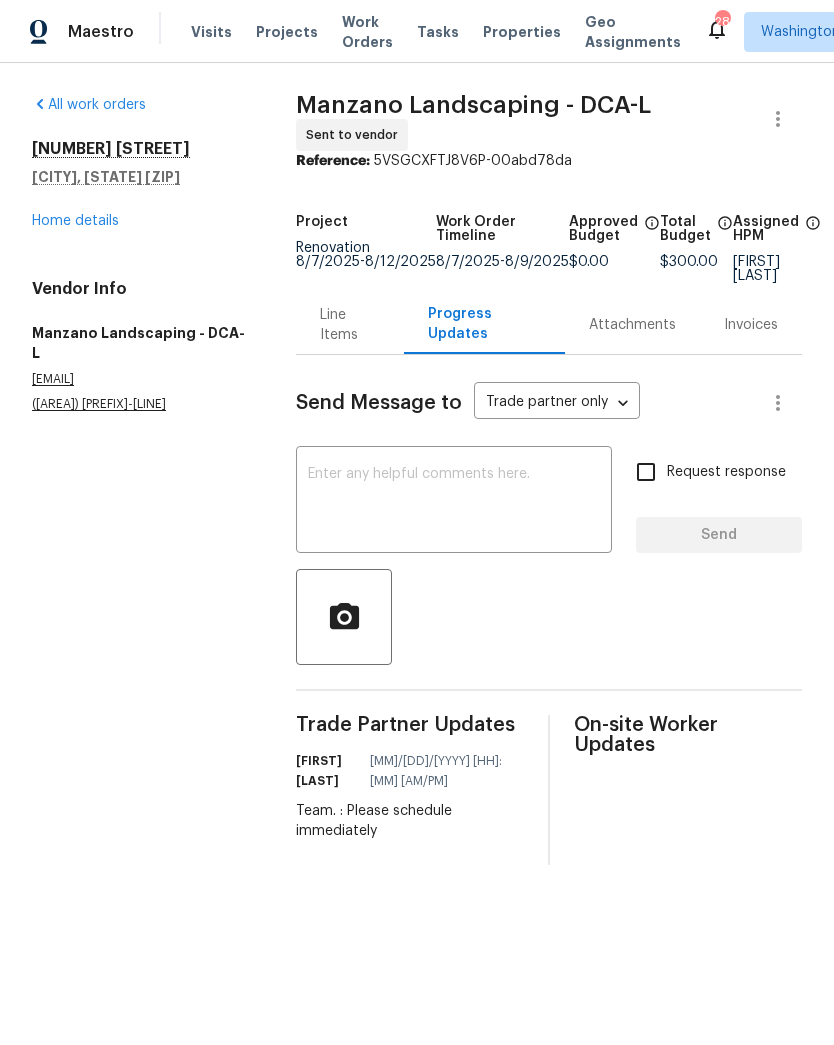 click at bounding box center [454, 502] 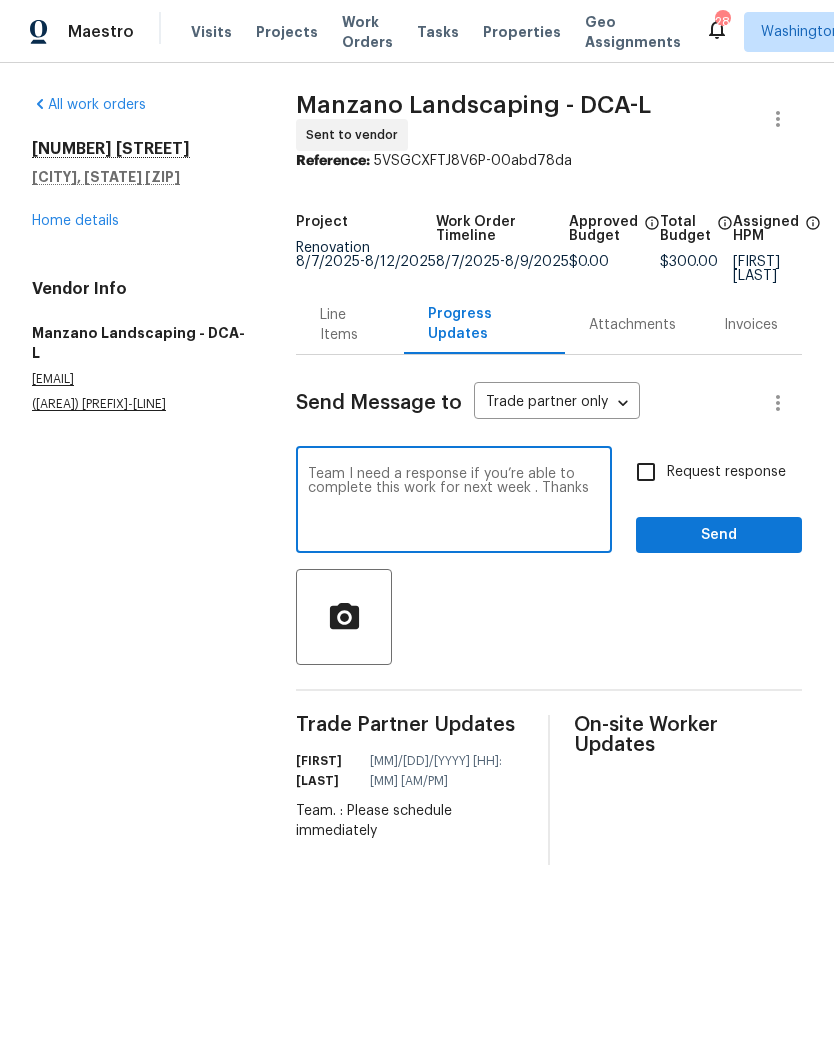 type on "Team I need a response if you’re able to complete this work for next week . Thanks" 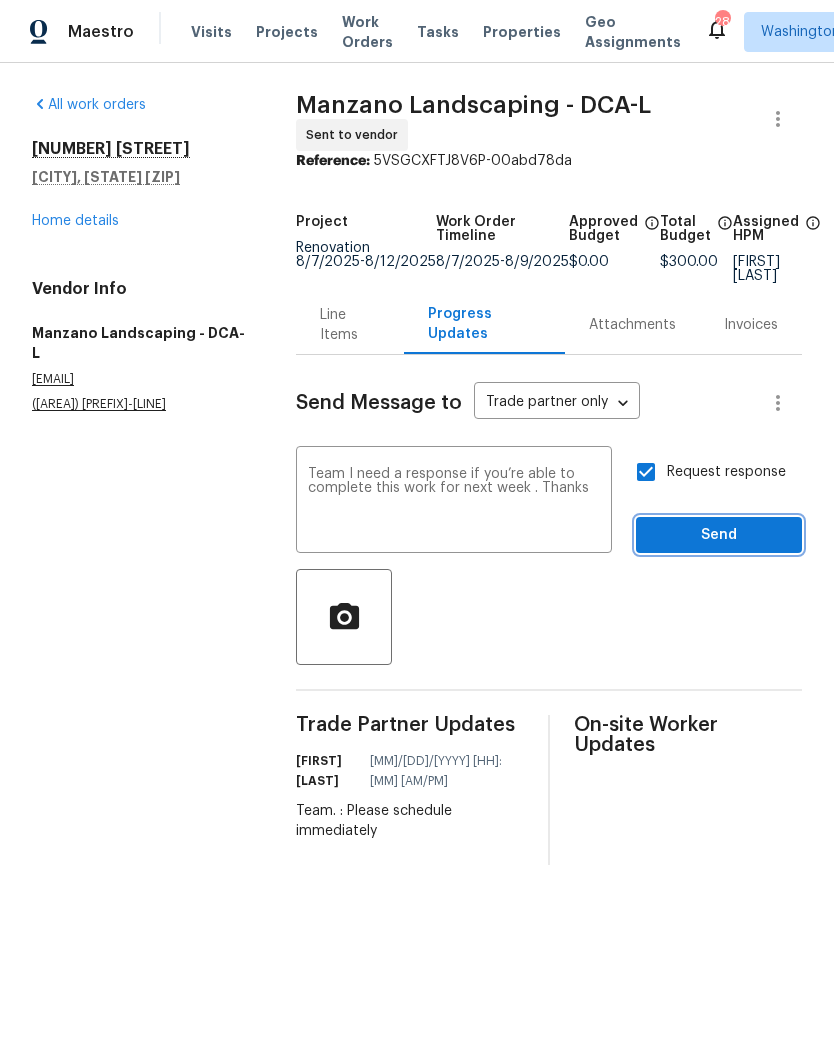 click on "Send" at bounding box center (719, 535) 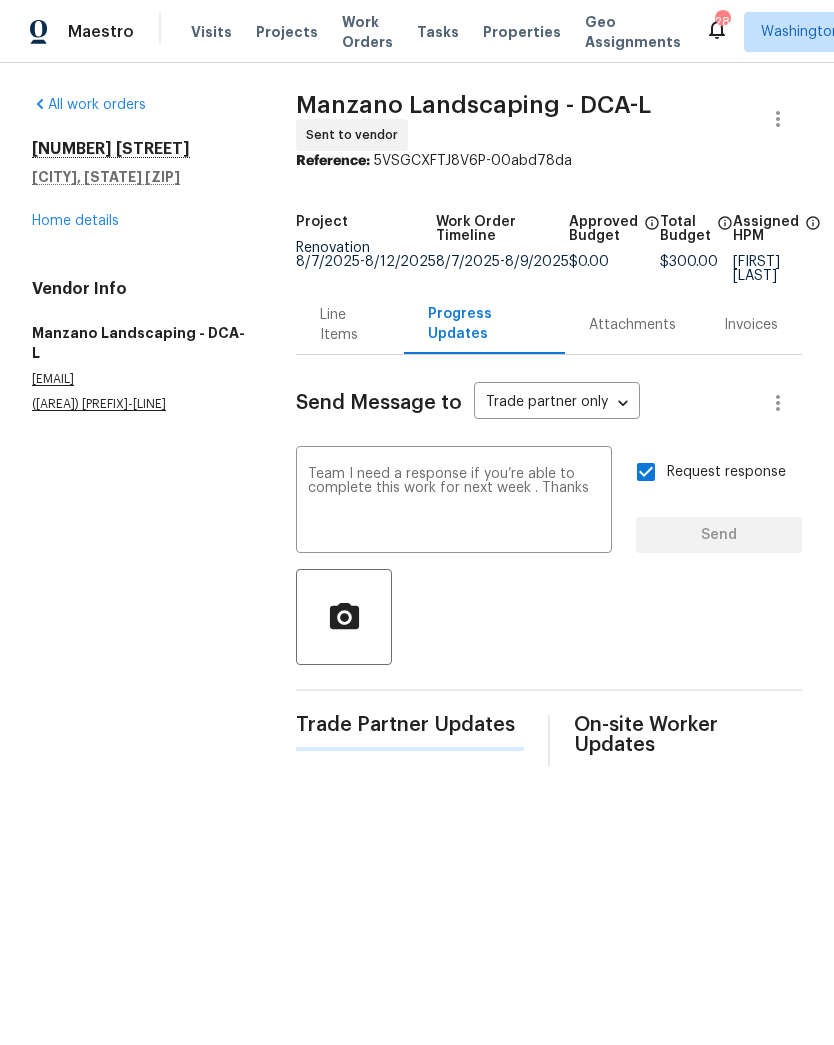 type 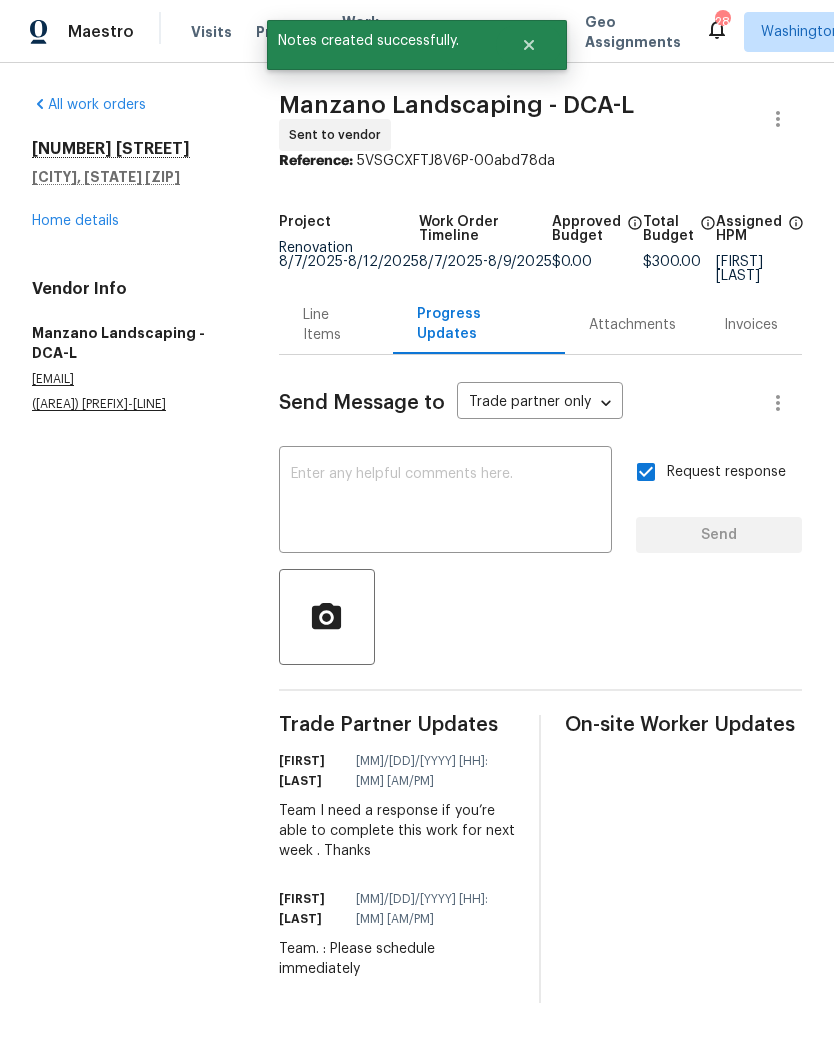 click on "Home details" at bounding box center (75, 221) 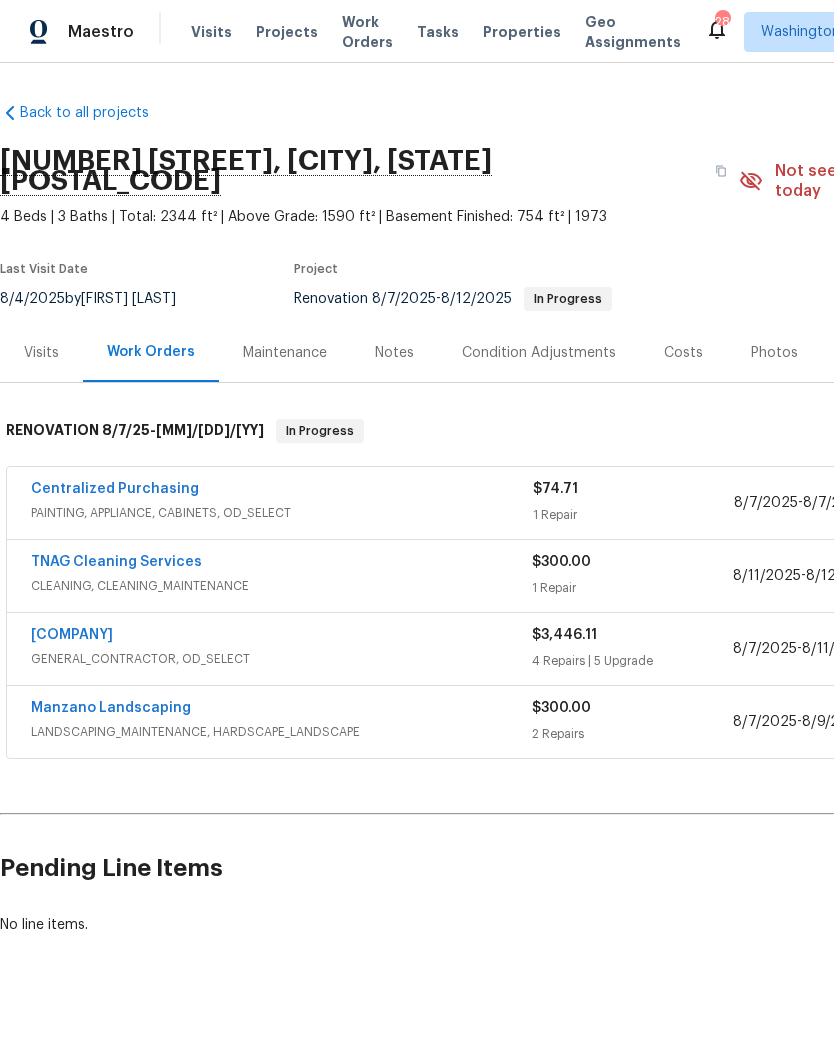 scroll, scrollTop: 0, scrollLeft: 1, axis: horizontal 